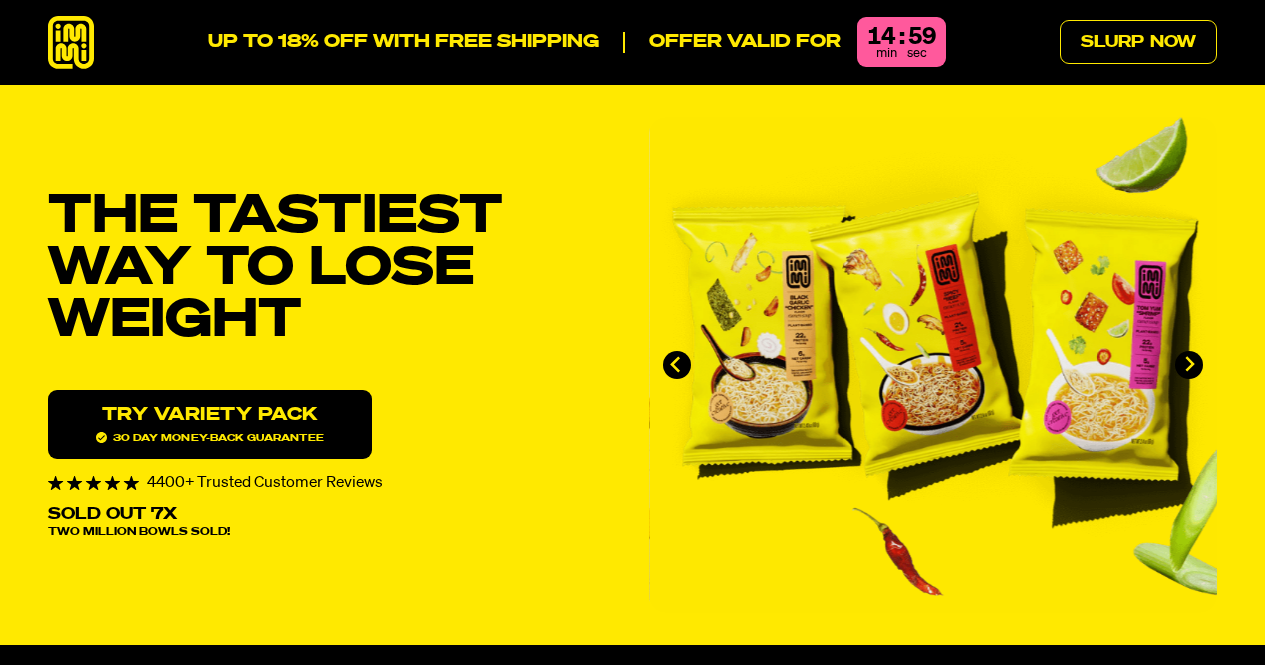 scroll, scrollTop: 0, scrollLeft: 0, axis: both 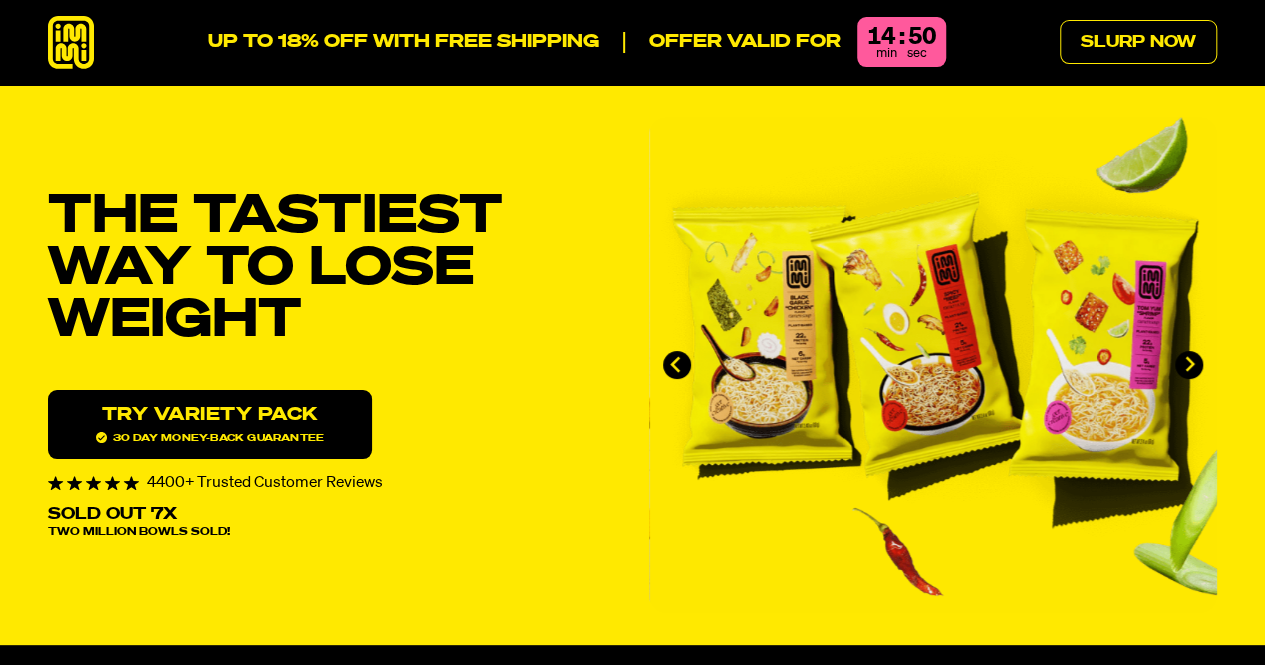 click 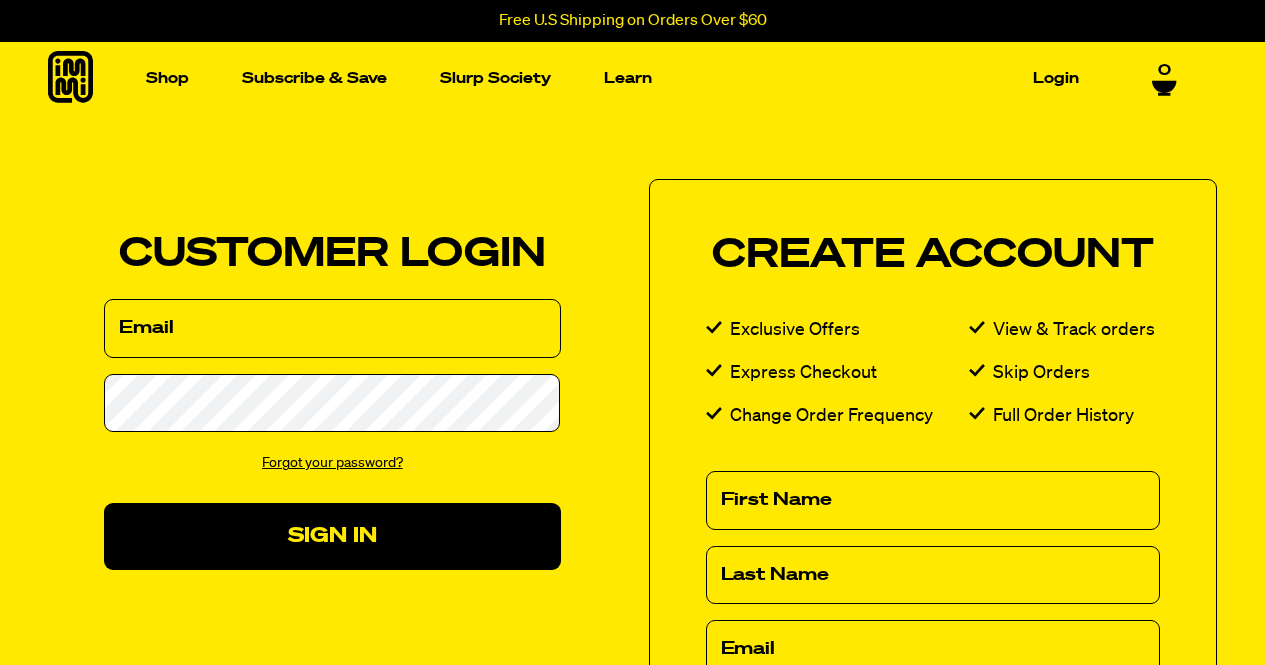 scroll, scrollTop: 0, scrollLeft: 0, axis: both 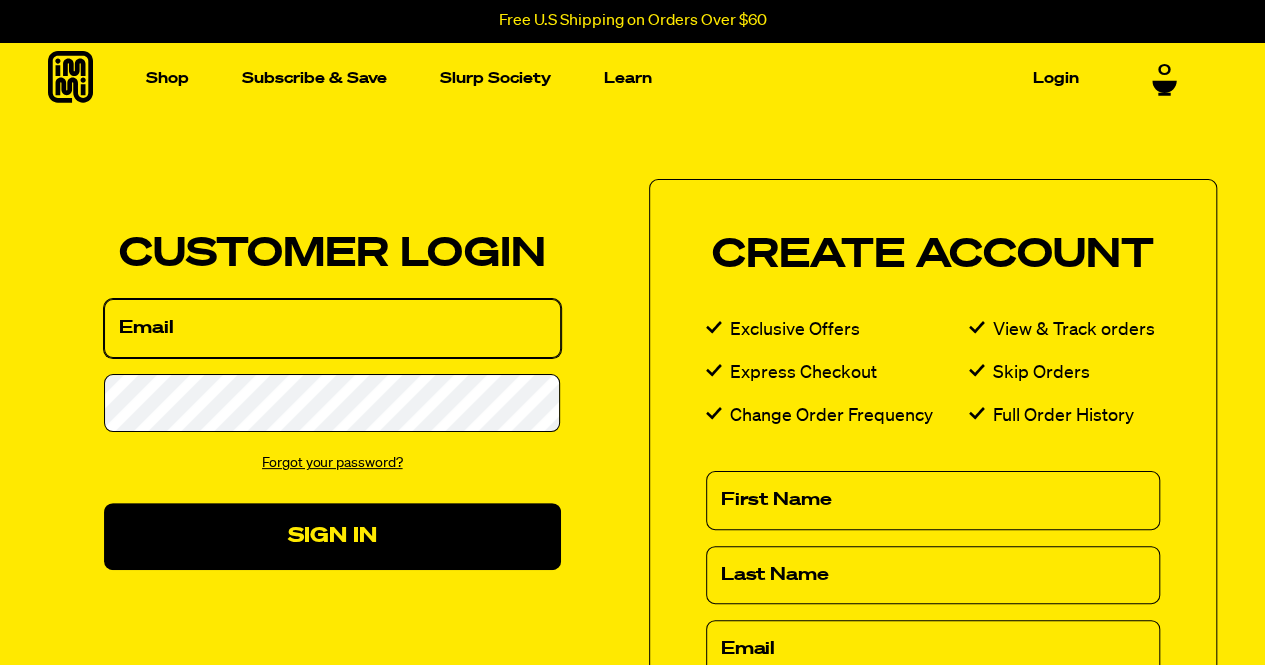 click on "Email" at bounding box center [332, 328] 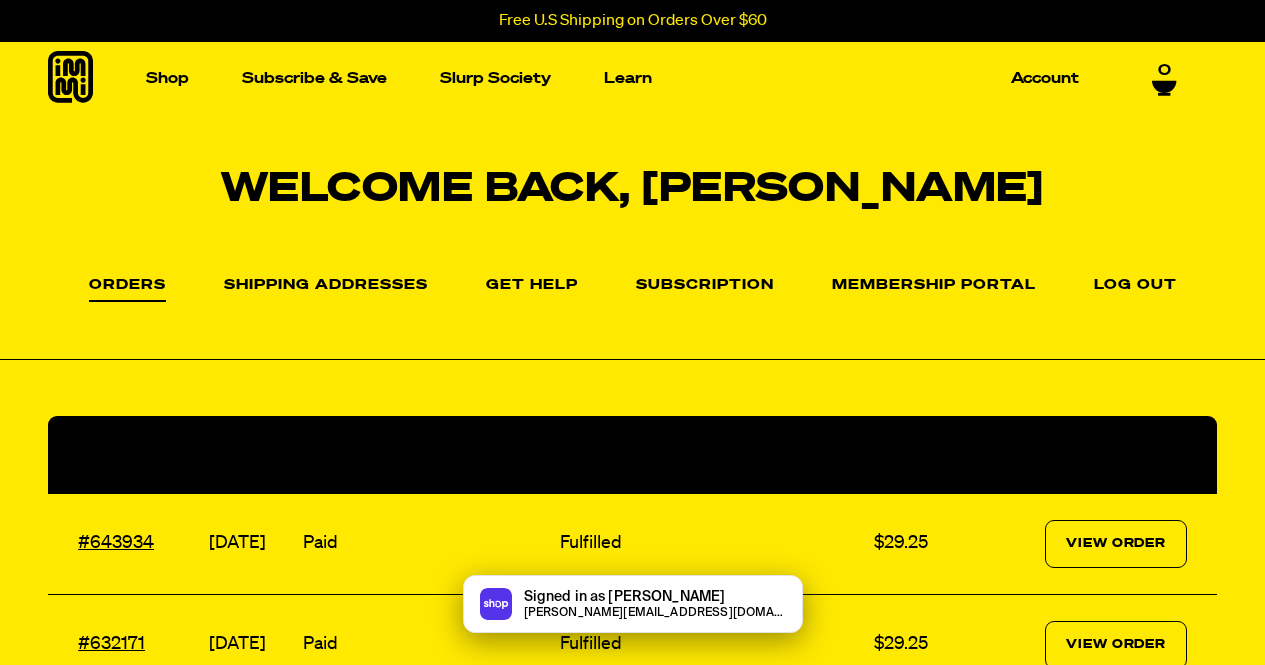 scroll, scrollTop: 0, scrollLeft: 0, axis: both 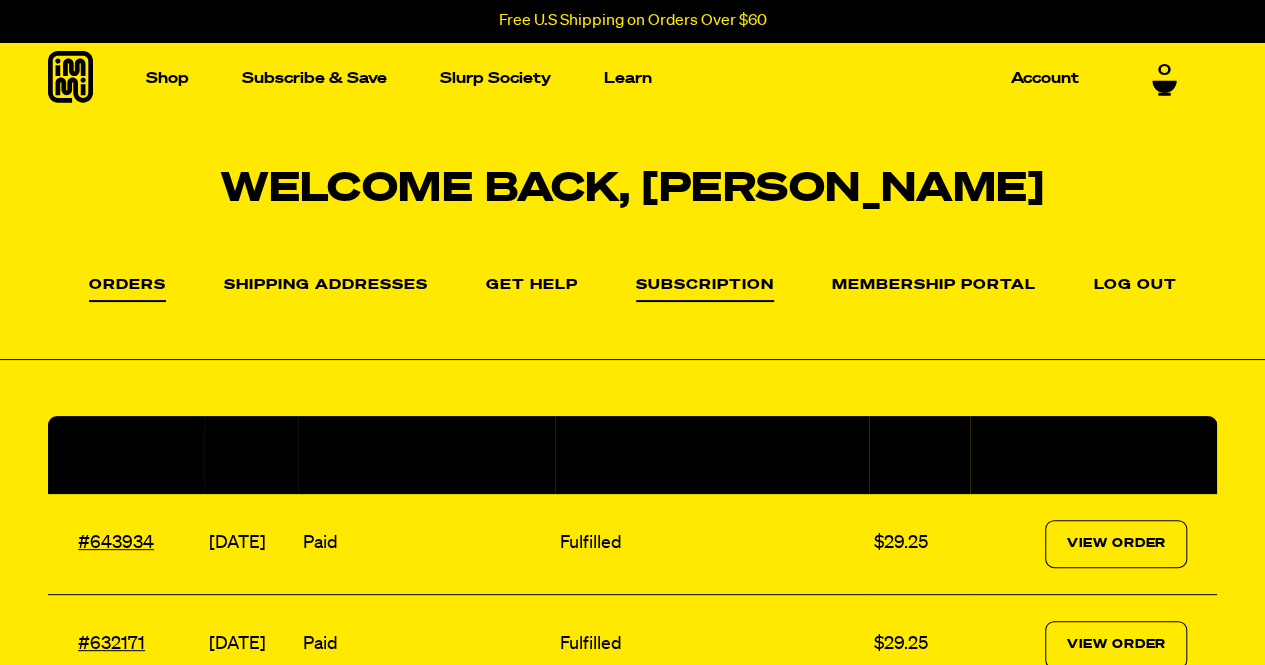 click on "Subscription" at bounding box center [705, 290] 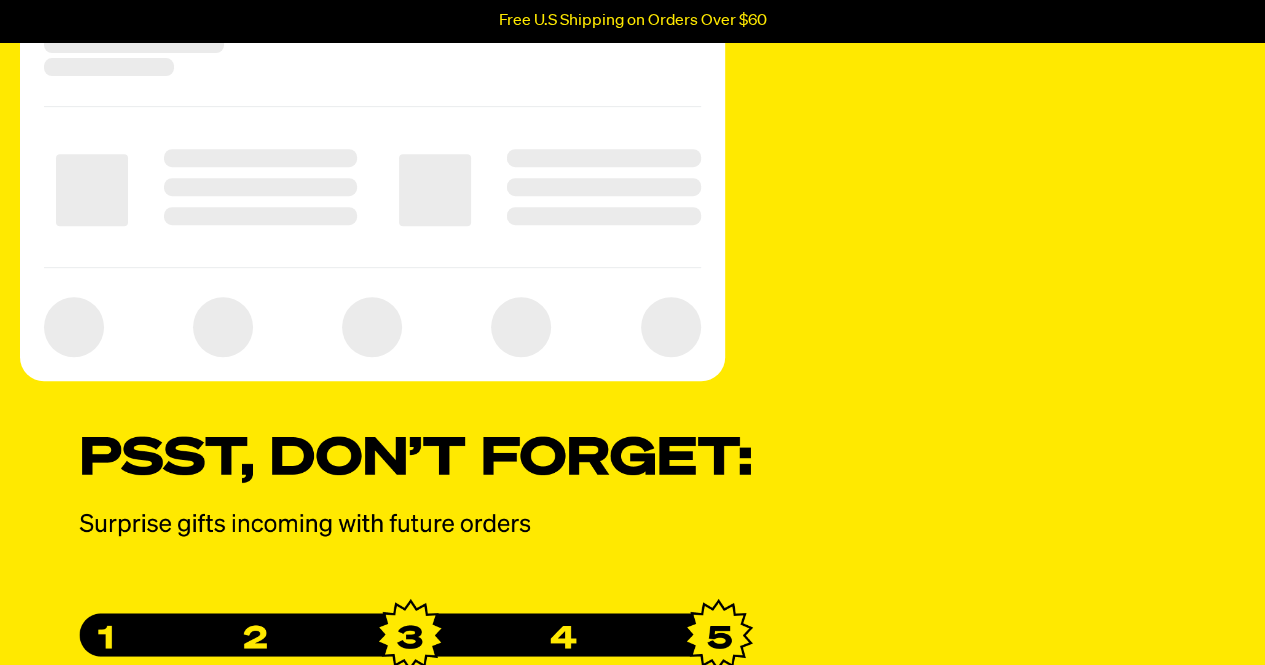 scroll, scrollTop: 135, scrollLeft: 0, axis: vertical 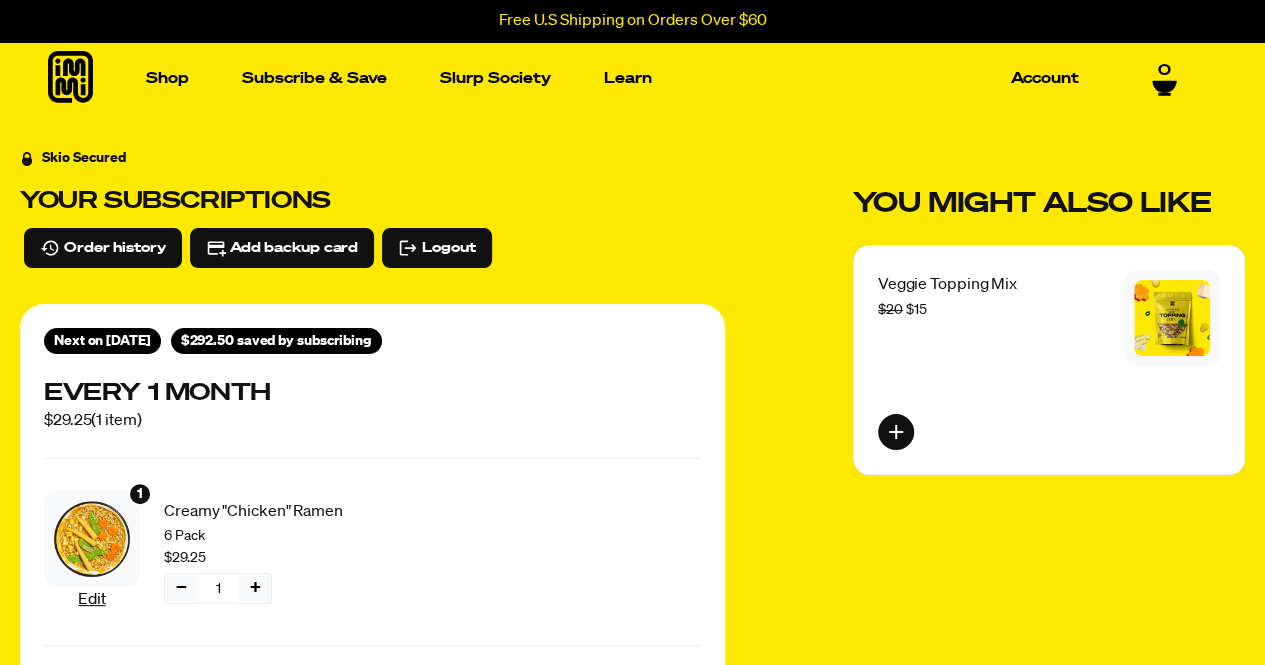 click on "Skio Secured Your subscriptions    Order history    Add backup card    Logout
Next on   Jul 26, 2025 $292.50 saved by subscribing Every 1 month $29.25  ( 1 item ) 1 Edit Creamy "Chicken" Ramen 6 Pack $29.25 − 1 + Shipping information Edit Michelle   Massarini 1462 Levanna Road Union Springs ,  New York   13160 United States Billing Edit ···· 8575 Expires 12/2027 Skip Next order date Edit products Get now Apply discount Edit frequency Cancel Pause You might also like Veggie Topping Mix $20   $15" at bounding box center (632, 920) 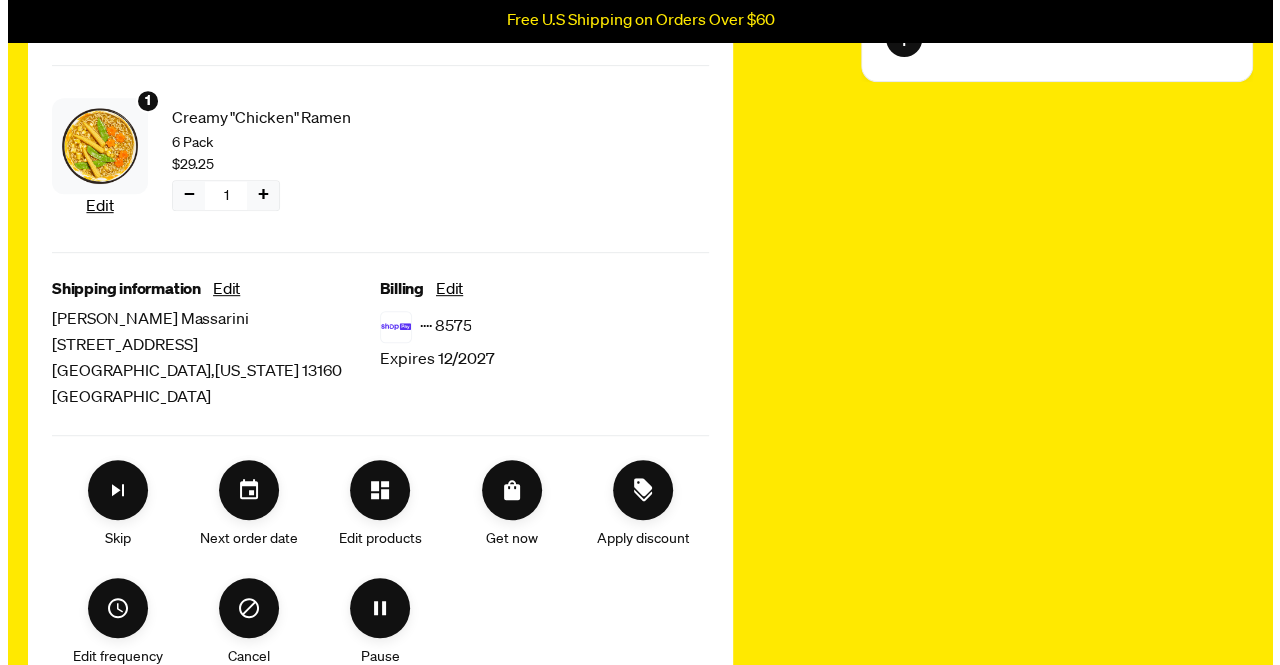 scroll, scrollTop: 400, scrollLeft: 0, axis: vertical 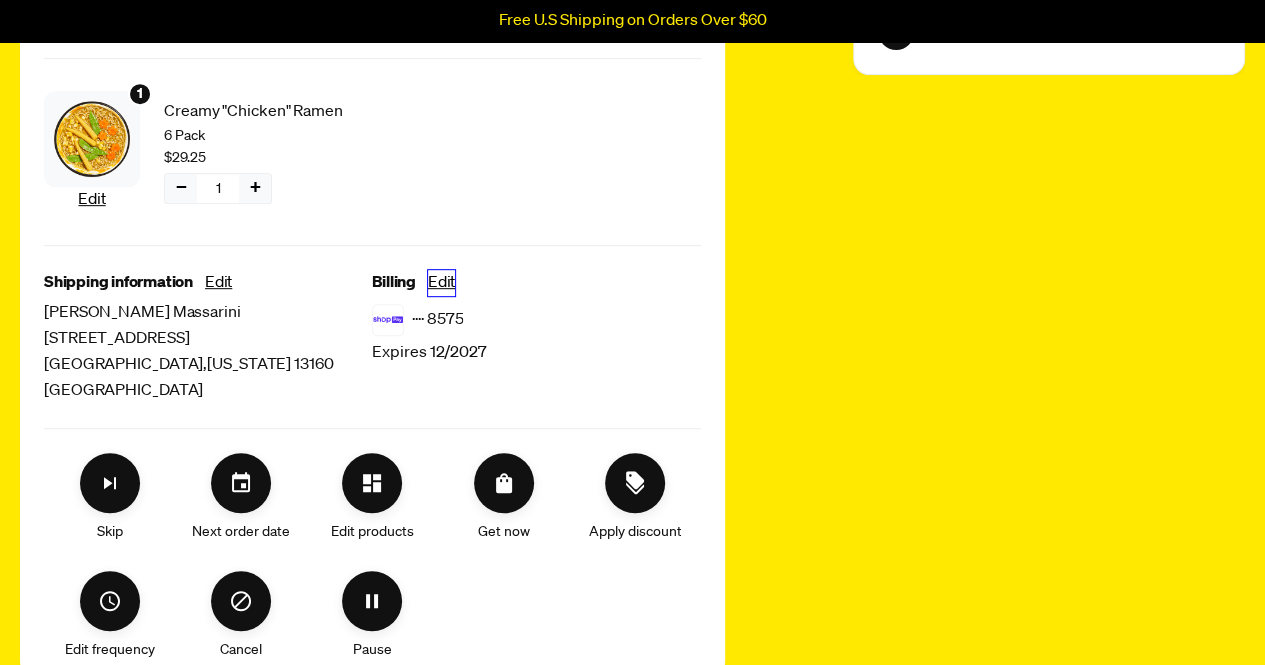 click on "Edit" at bounding box center [441, 283] 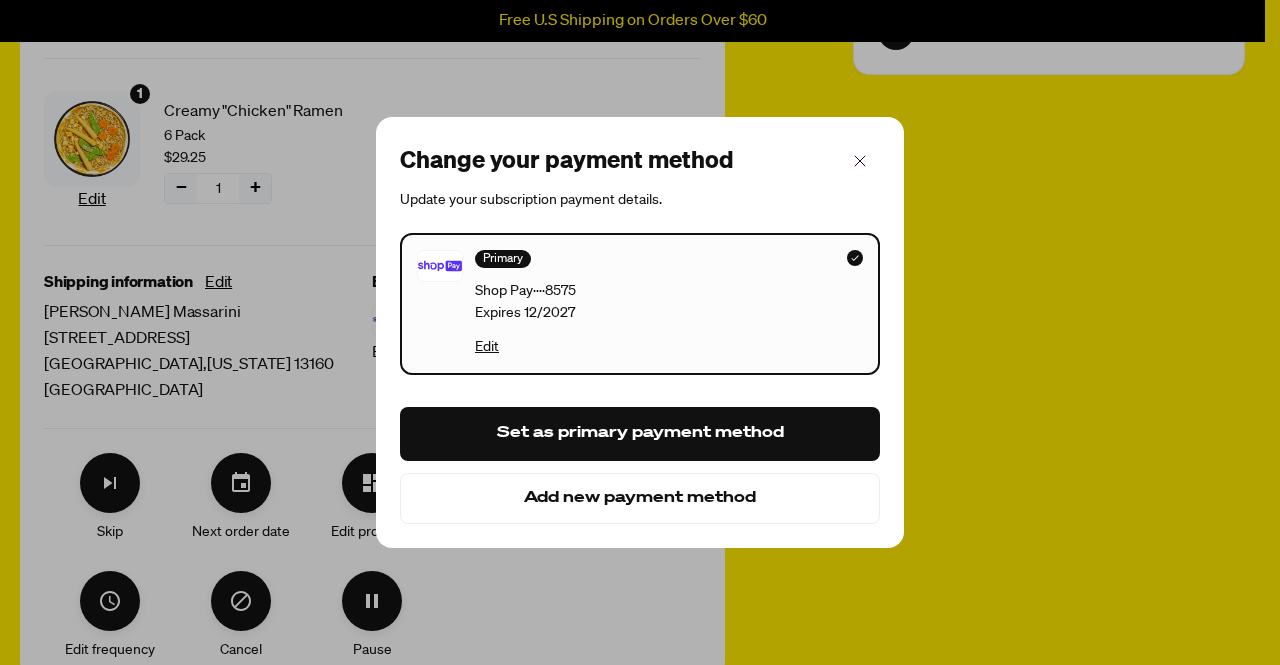 click on "Update your subscription payment details." at bounding box center (640, 197) 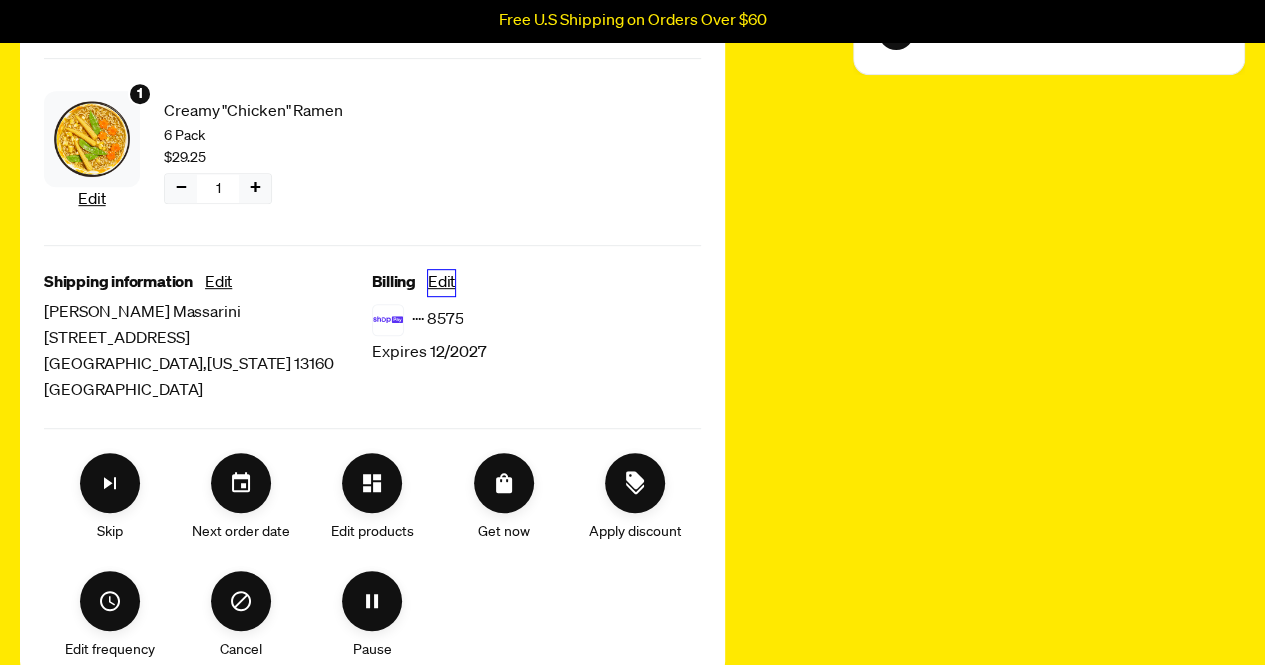 click on "Edit" at bounding box center (441, 283) 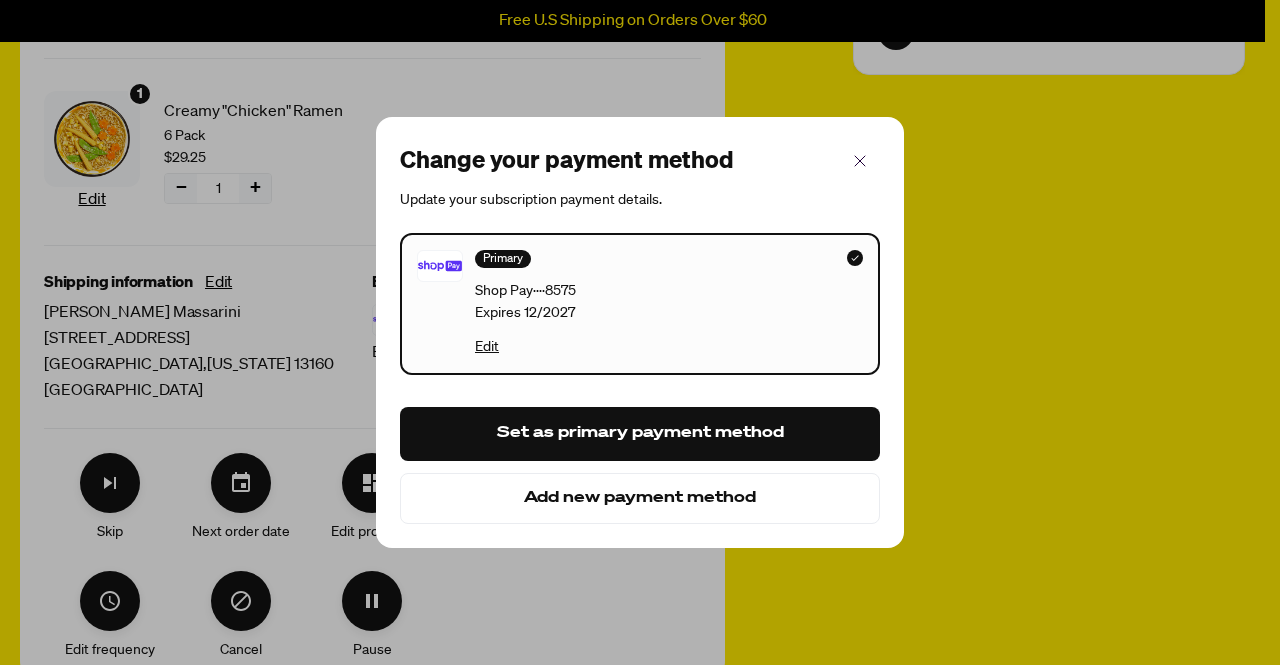 click on "Add new payment method" at bounding box center (640, 499) 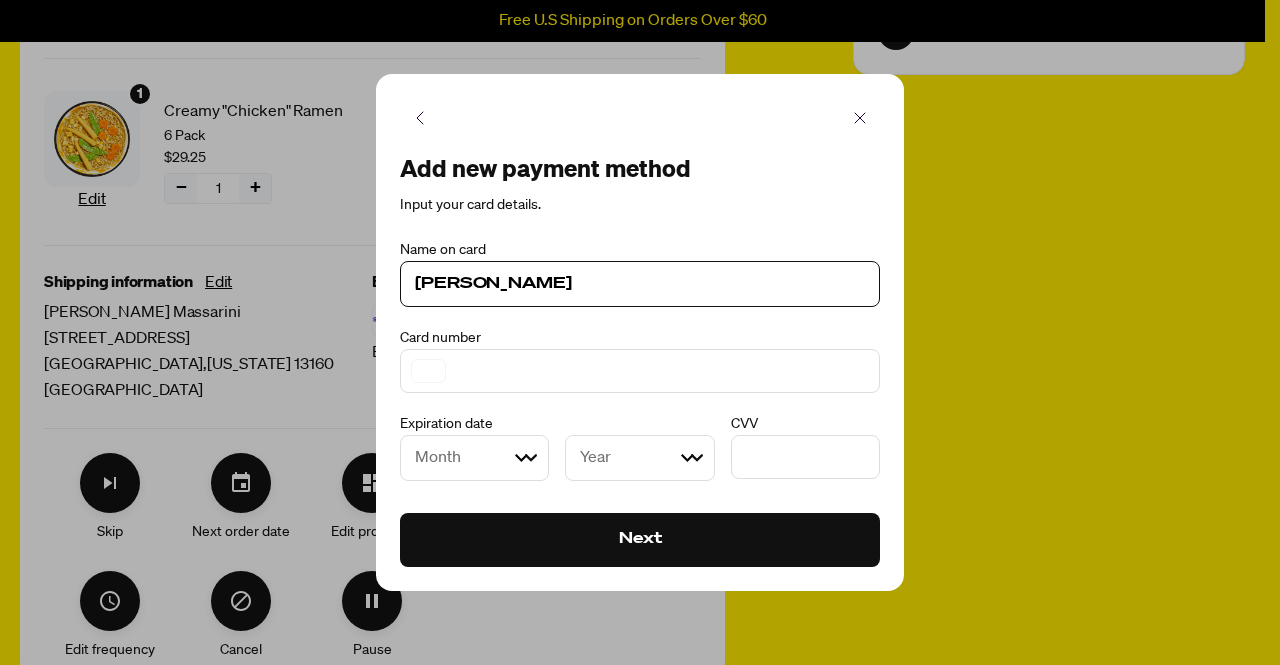 type on "Michelle Massarini" 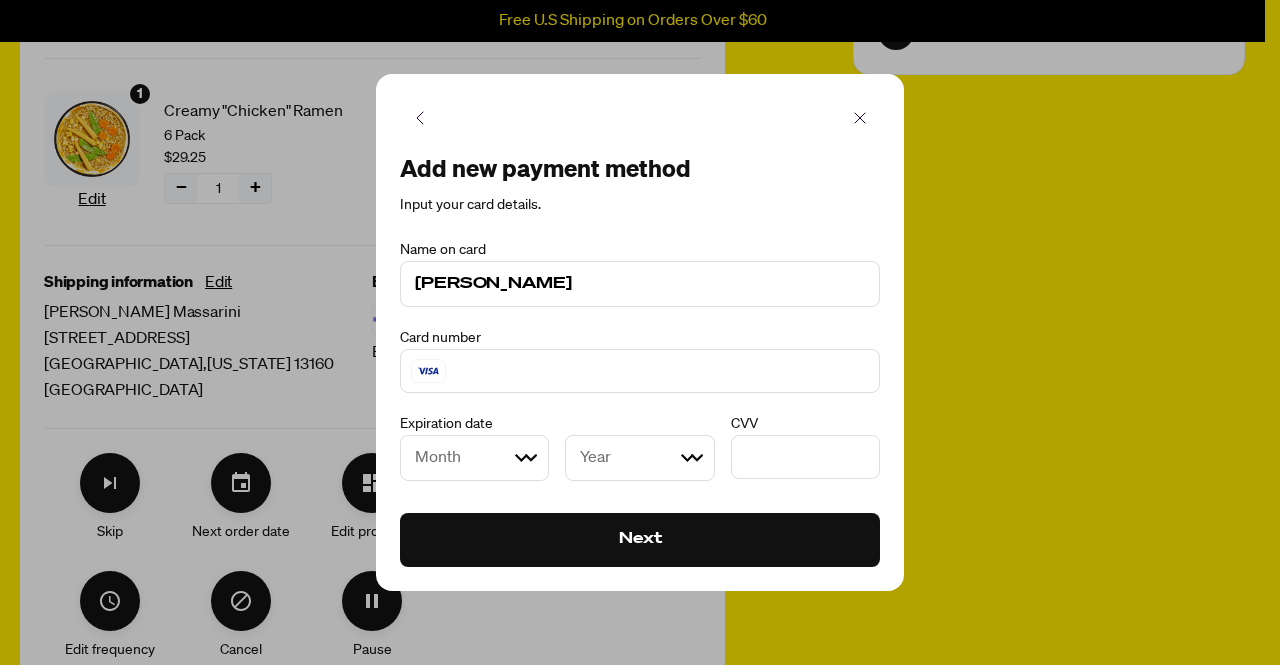 select on "05" 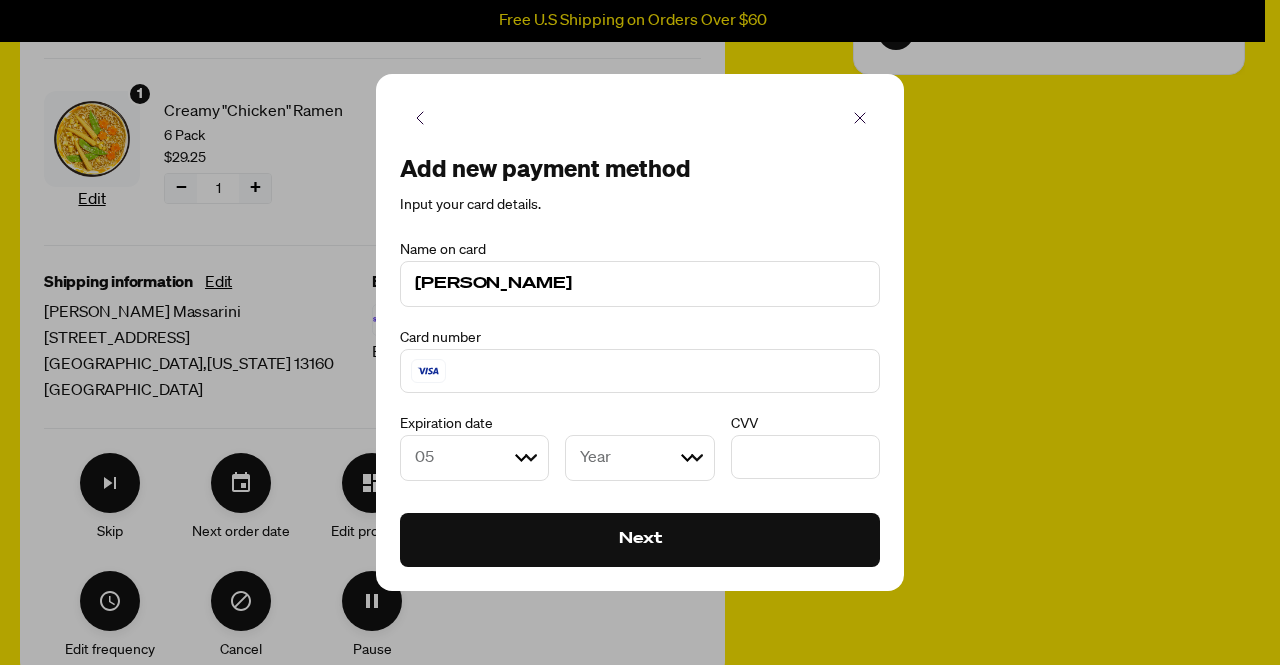 select on "2030" 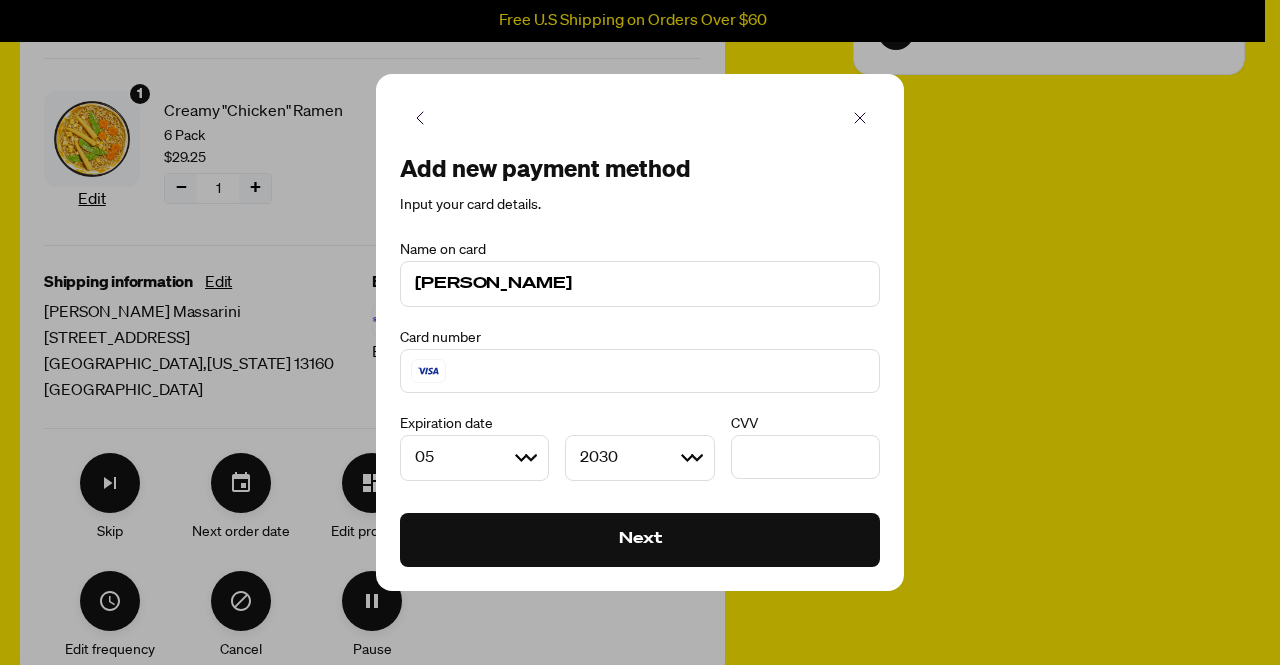 click on "Next" at bounding box center (640, 540) 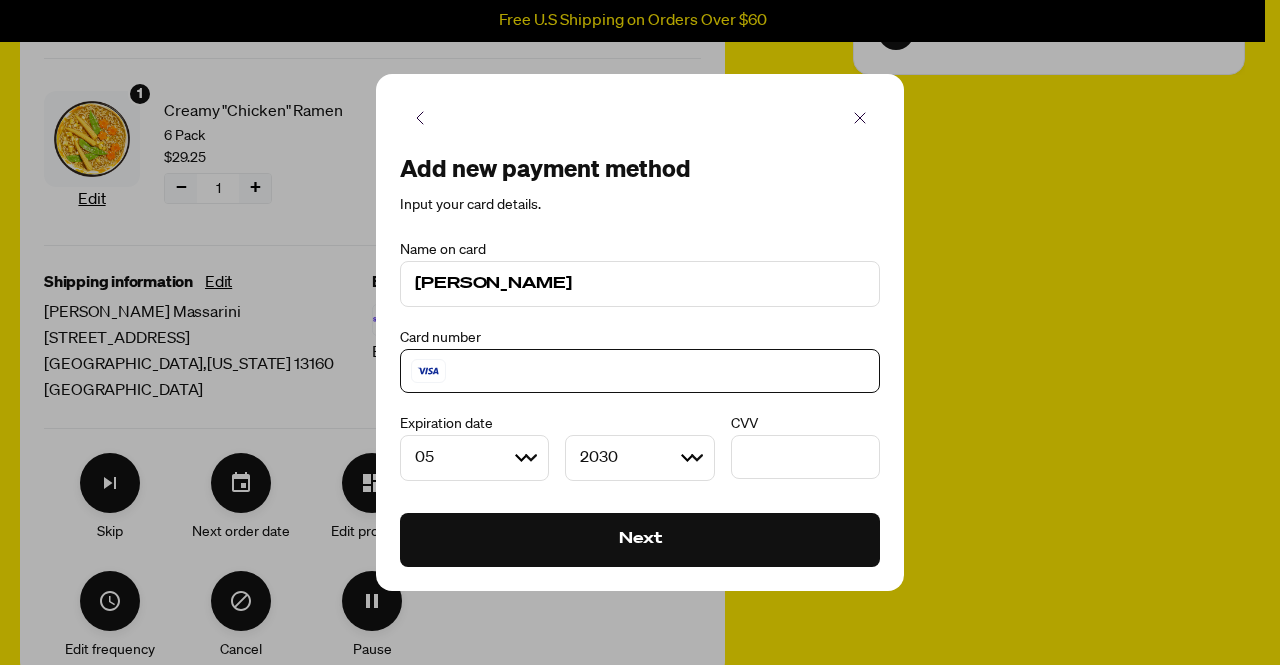 click on "Next" at bounding box center (640, 540) 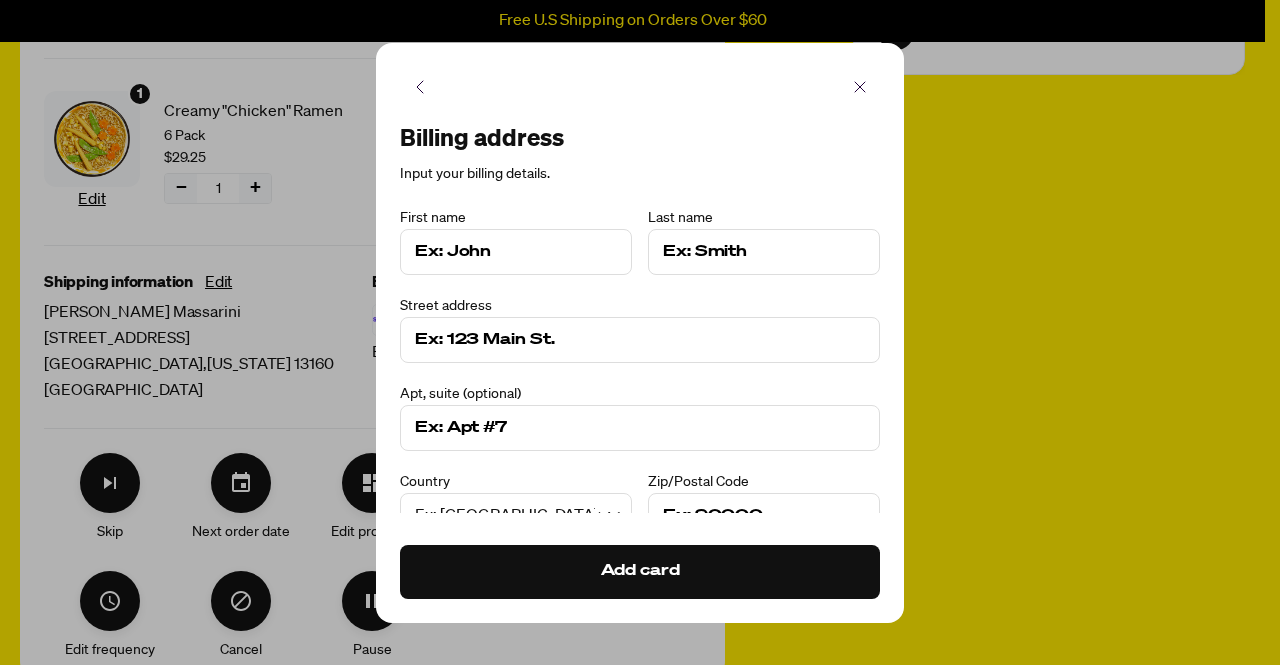 click at bounding box center [516, 252] 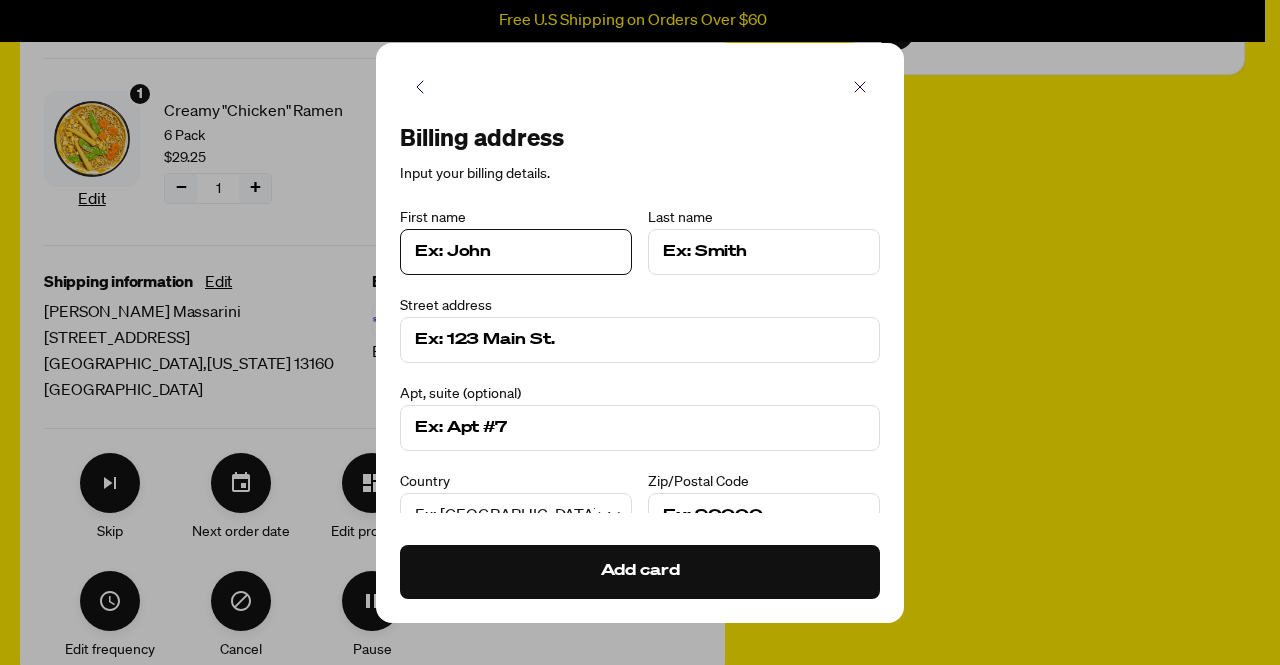 type on "Michelle" 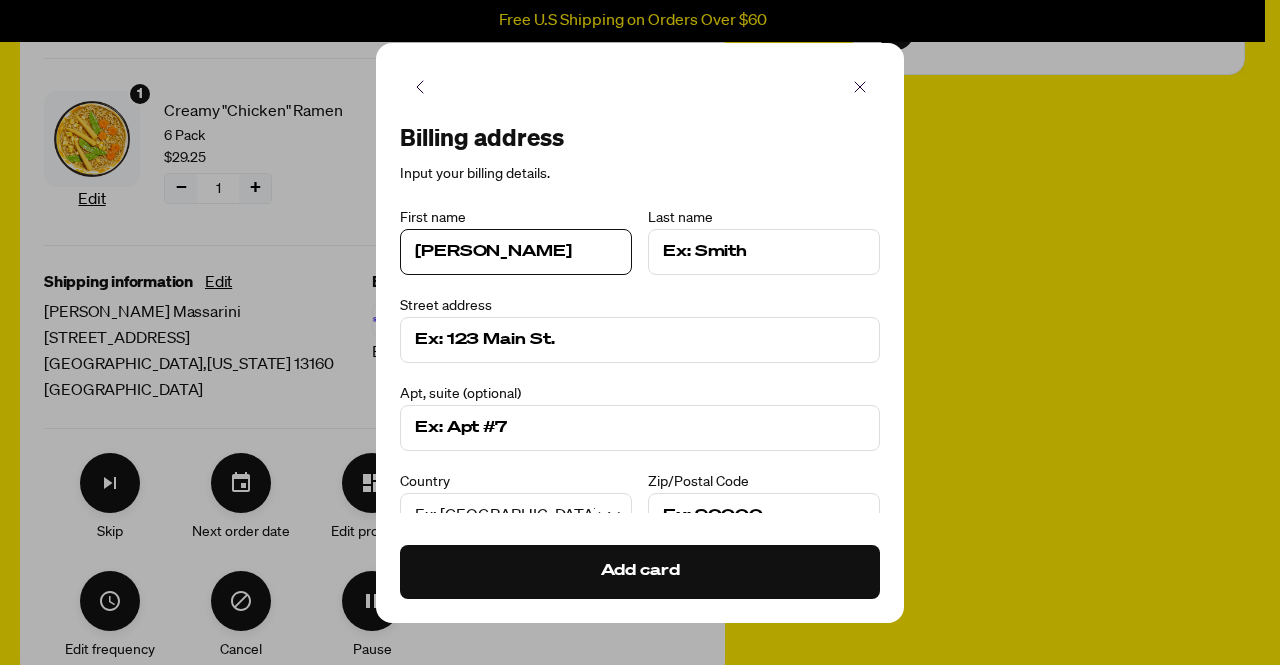 type on "Massarini" 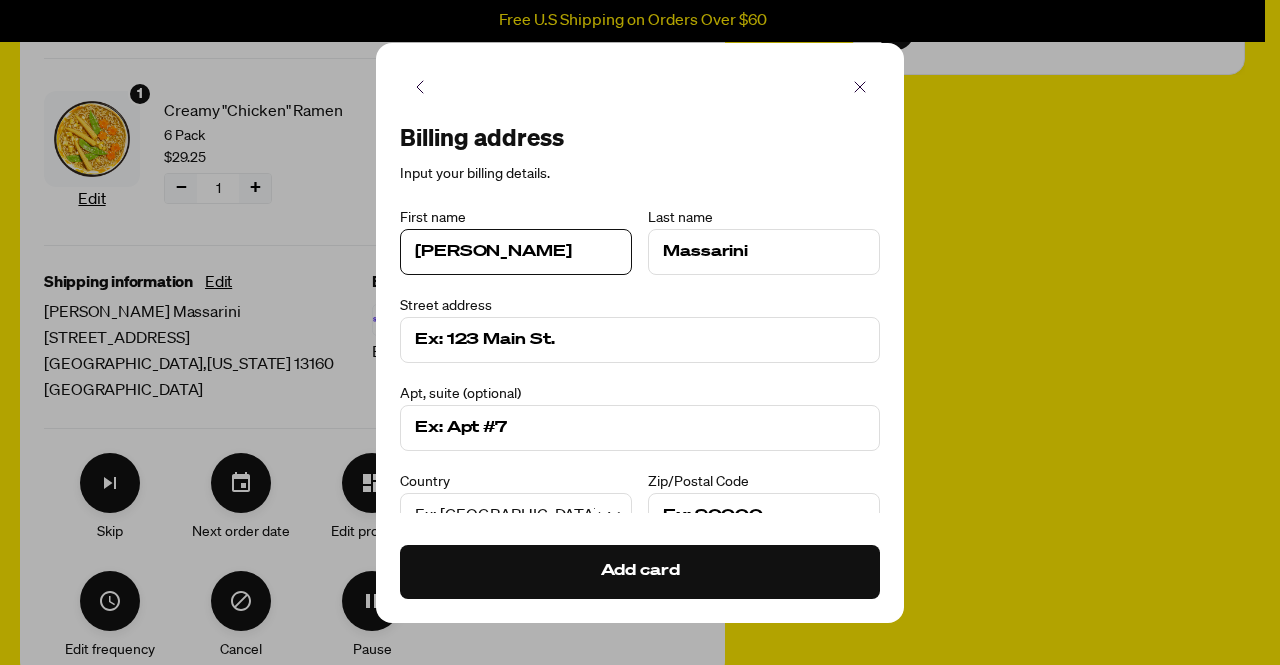 type on "1462 Levanna Road" 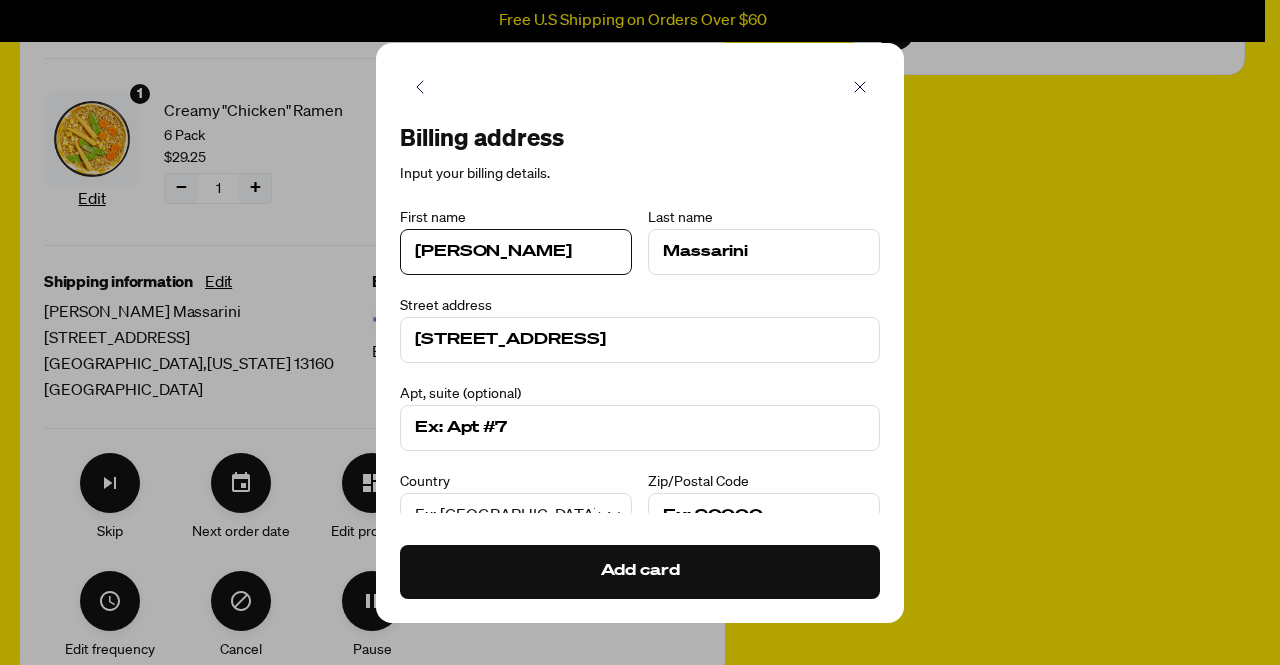 type on "1462 Levanna Road" 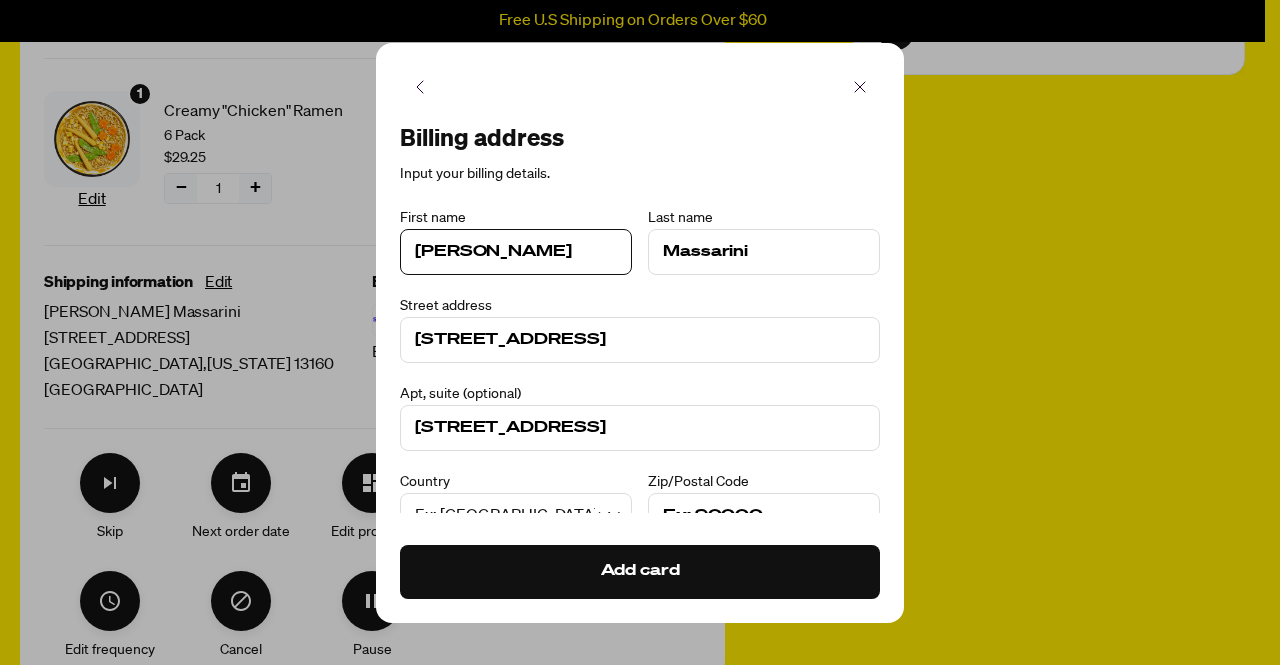 type on "13160" 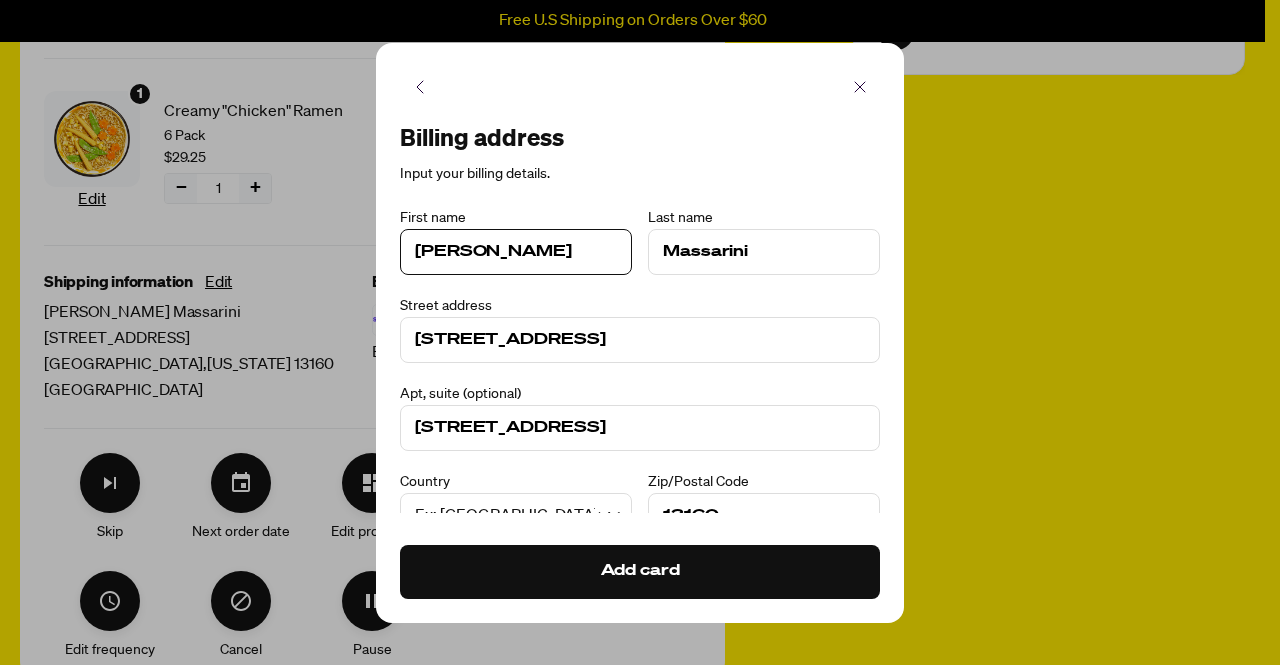 type on "Union Springs" 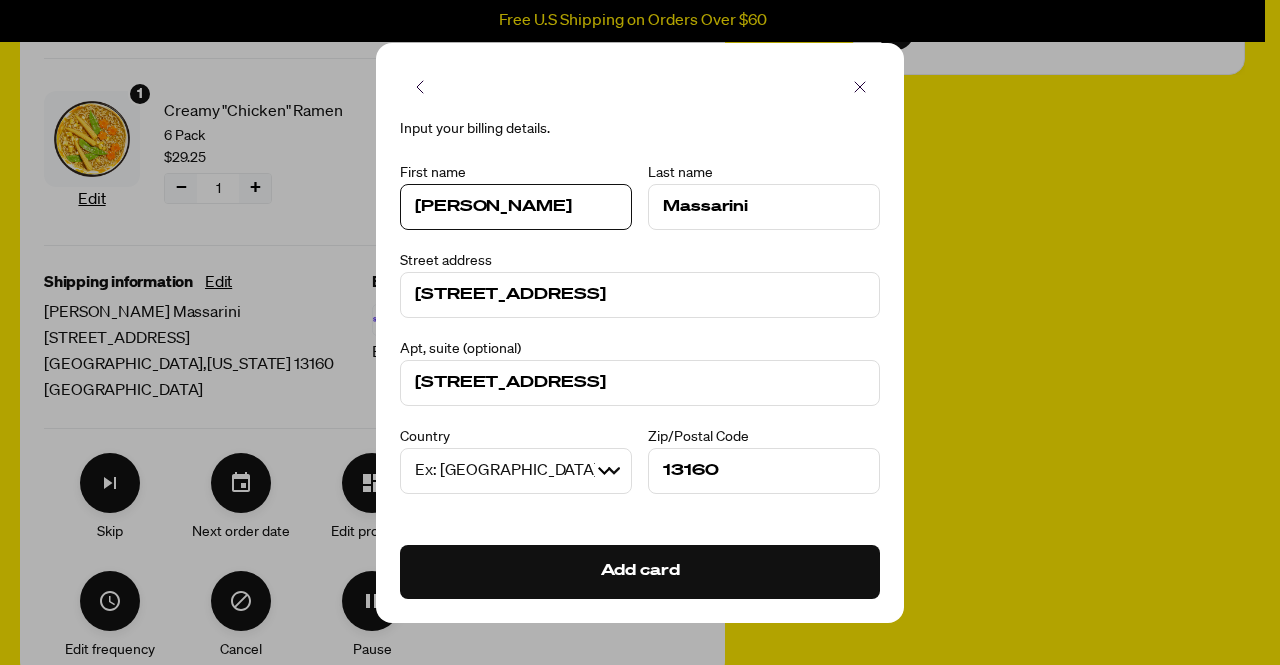 scroll, scrollTop: 14, scrollLeft: 0, axis: vertical 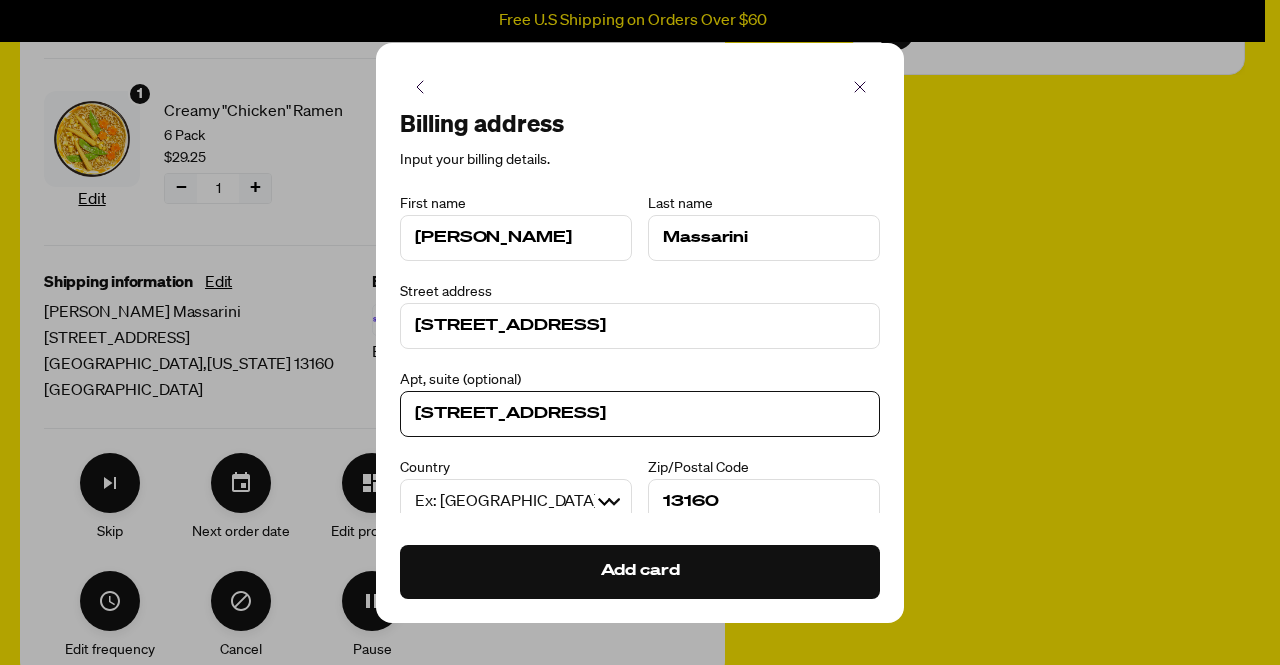 drag, startPoint x: 607, startPoint y: 407, endPoint x: 344, endPoint y: 406, distance: 263.0019 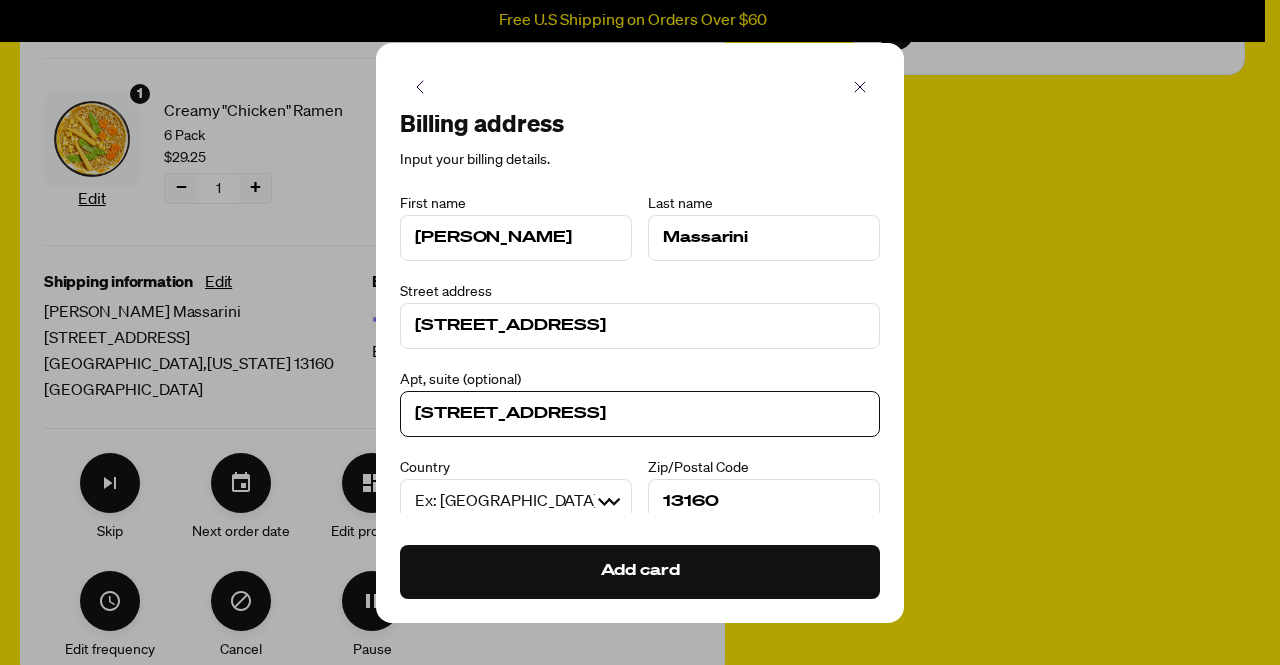 click on "Billing address Input your billing details. Name on card Michelle Massarini Card number Expiration date Month 01 02 03 04 05 06 07 08 09 10 11 12 Year 2025 2026 2027 2028 2029 2030 2031 2032 2033 2034 2035 2036 2037 2038 2039 2040 2041 2042 2043 2044 CVV First name Michelle Last name Massarini Street address 1462 Levanna Road Apt, suite (optional) 1462 Levanna Road Country Ex: United States United States United Kingdom Canada Australia Germany Netherlands Mexico France New Zealand Ireland Afghanistan Aland Islands Albania Algeria Andorra Angola Anguilla Antigua And Barbuda Argentina Armenia Aruba Ascension Island Austria Azerbaijan Bahamas Bahrain Bangladesh Barbados Belarus Belgium Belize Benin Bermuda Bhutan Bolivia Bosnia And Herzegovina Botswana Bouvet Island Brazil British Indian Ocean Territory Brunei Bulgaria Burkina Faso Burundi Cambodia Cape Verde Caribbean Netherlands Cayman Islands Central African Republic Chad Chile China Christmas Island Cocos (Keeling) Islands Colombia Comoros Congo Cook Islands" at bounding box center (640, 332) 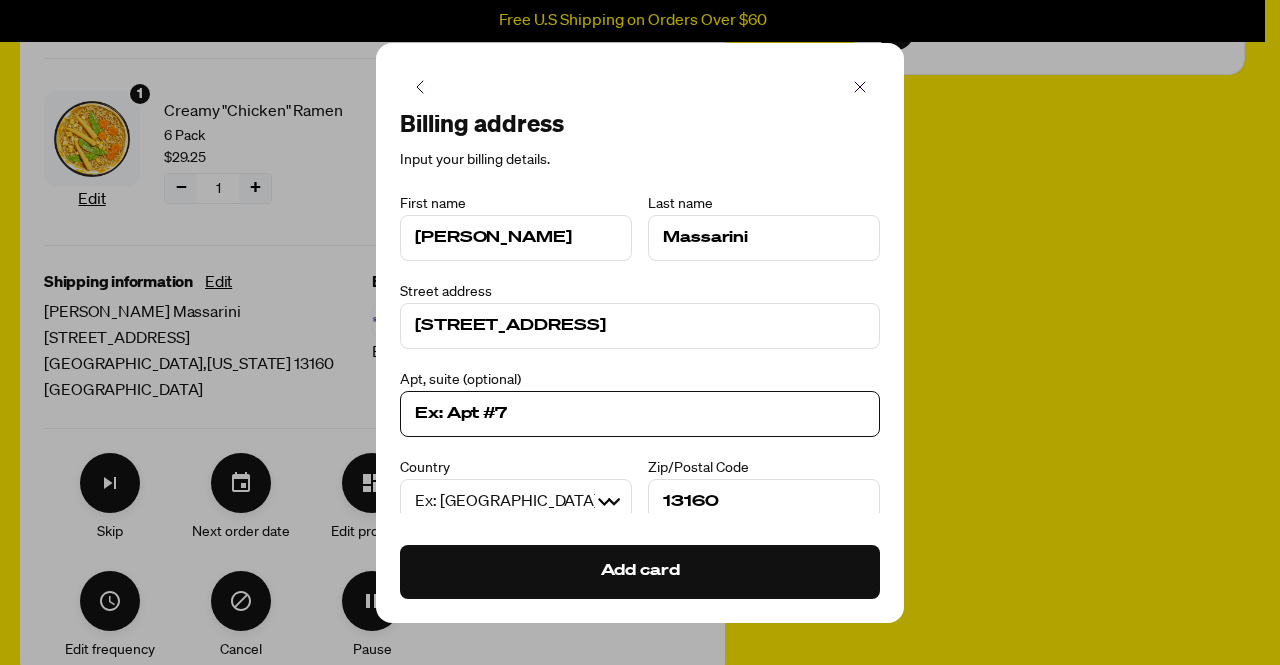 type 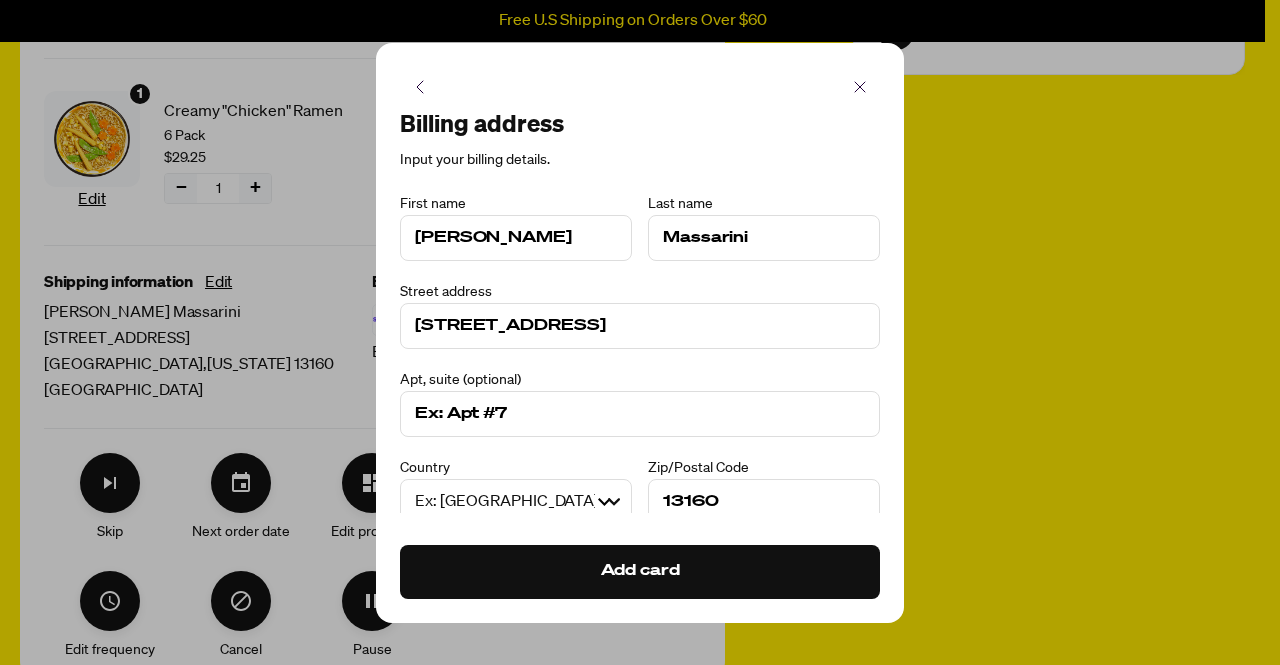 click on "Apt, suite (optional)" at bounding box center [640, 375] 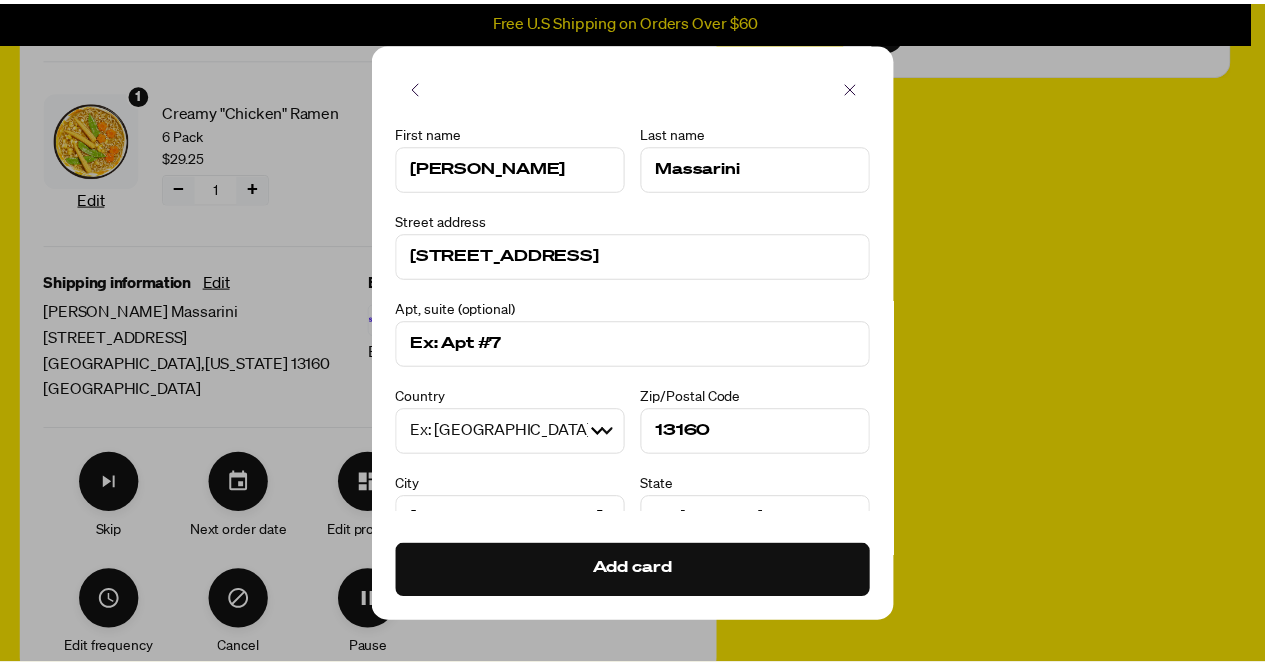 scroll, scrollTop: 114, scrollLeft: 0, axis: vertical 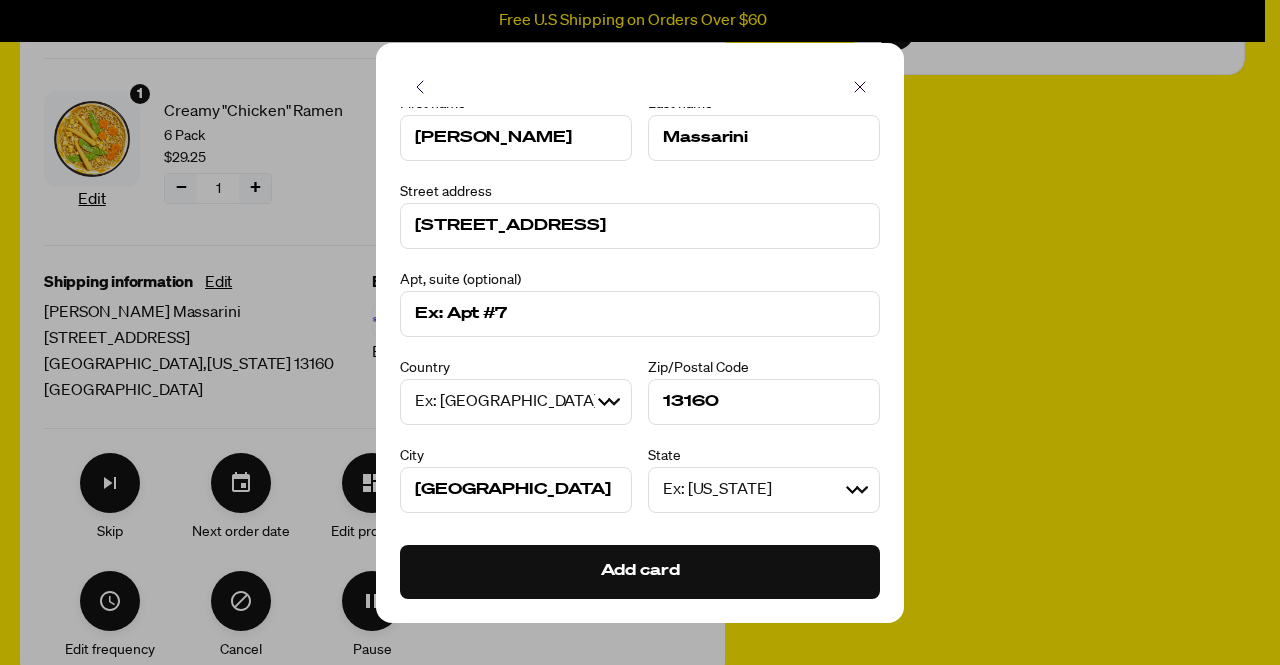 click on "Add card" at bounding box center [640, 572] 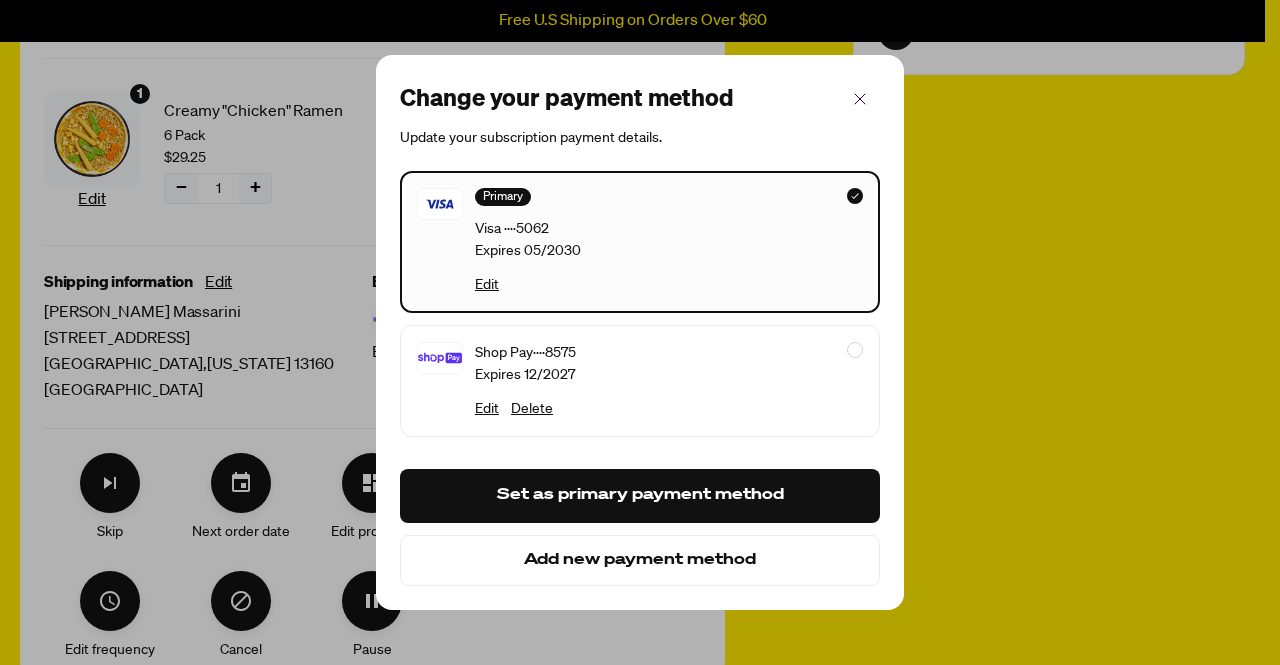 click on "Set as primary payment method" at bounding box center [640, 496] 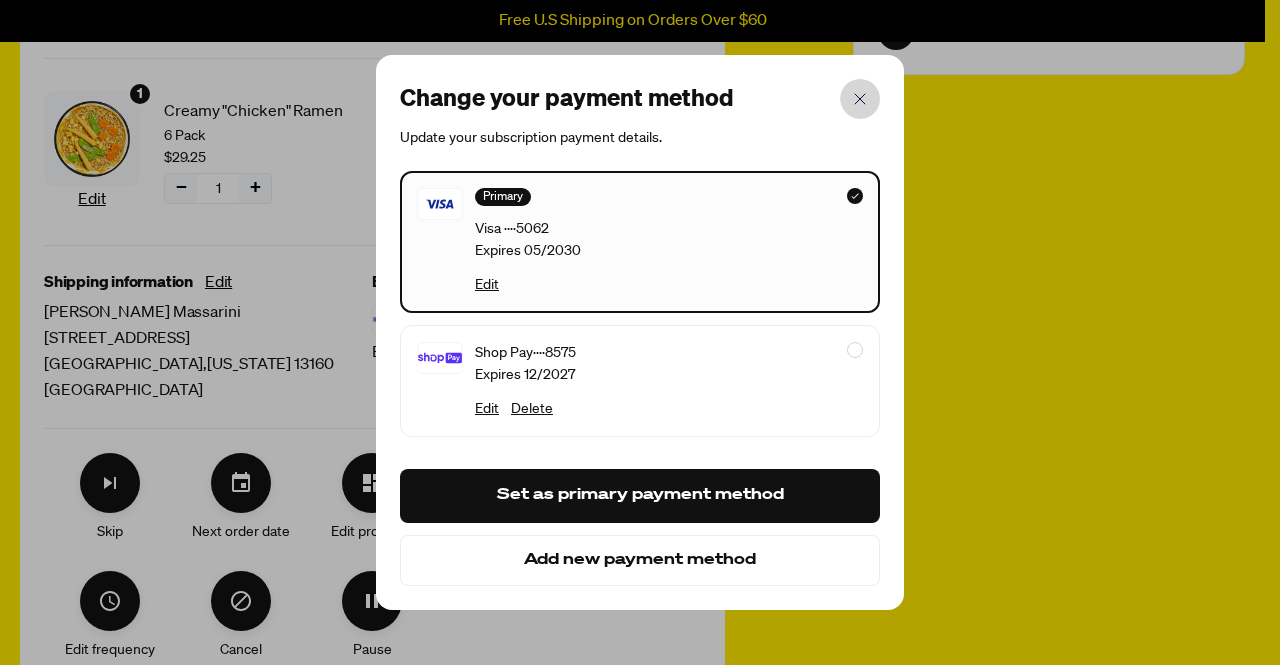 click 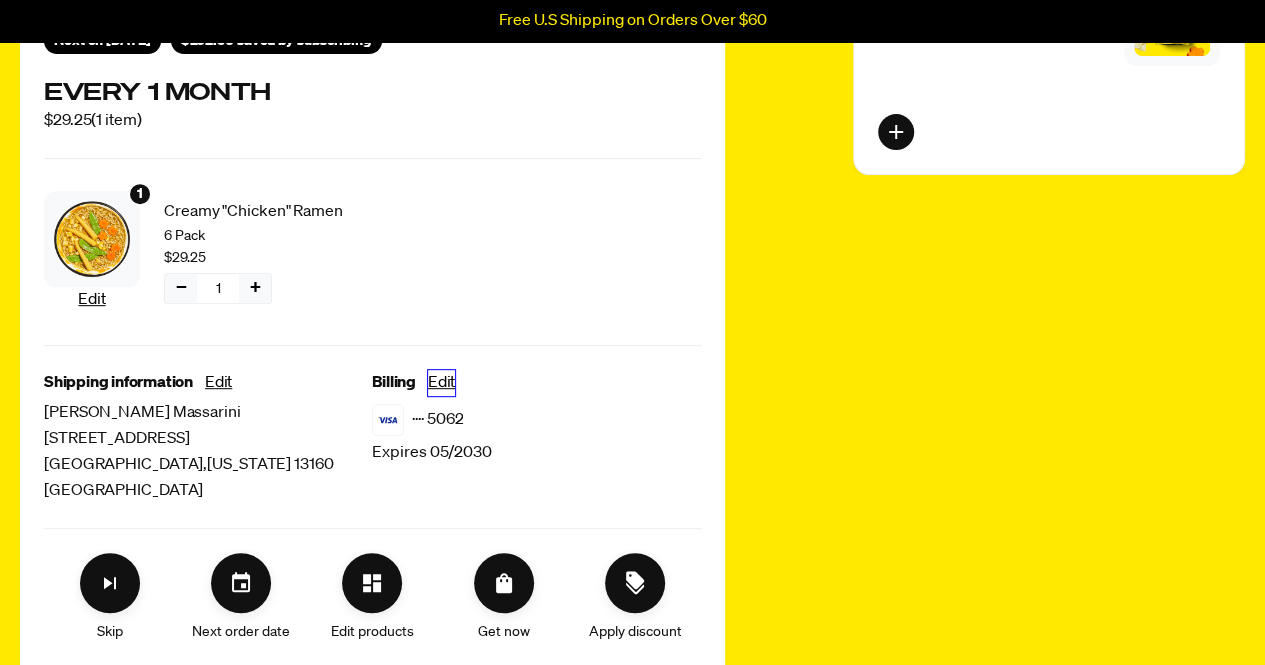 scroll, scrollTop: 400, scrollLeft: 0, axis: vertical 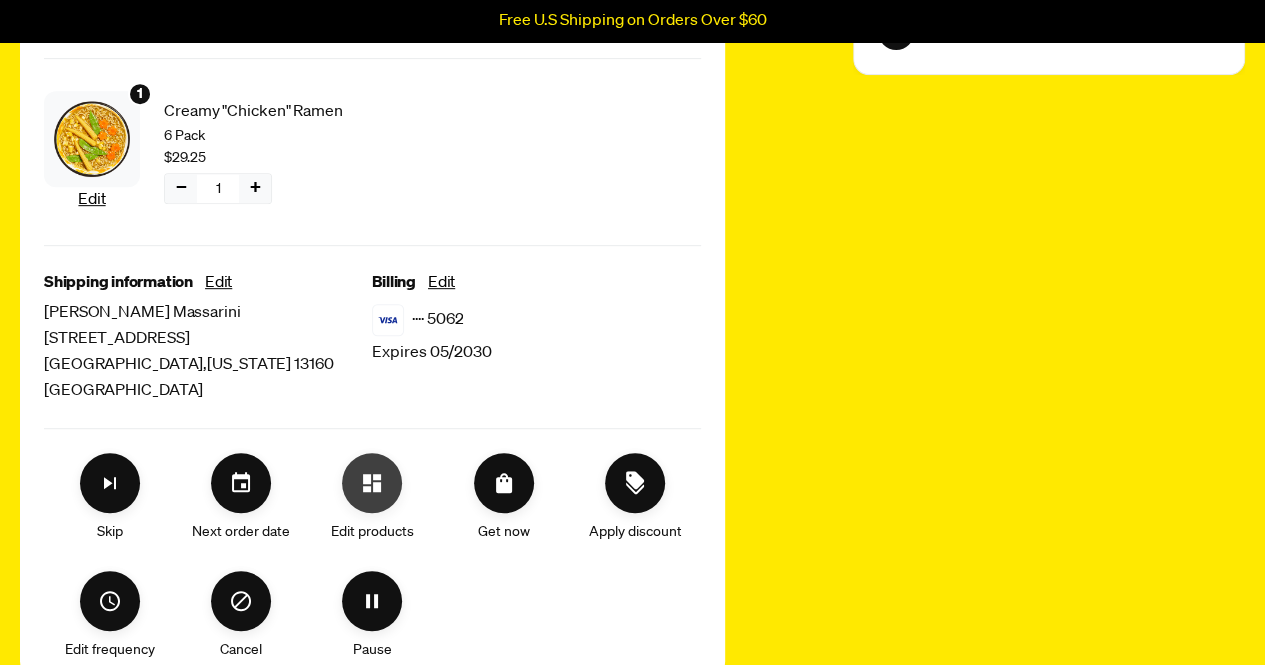 click 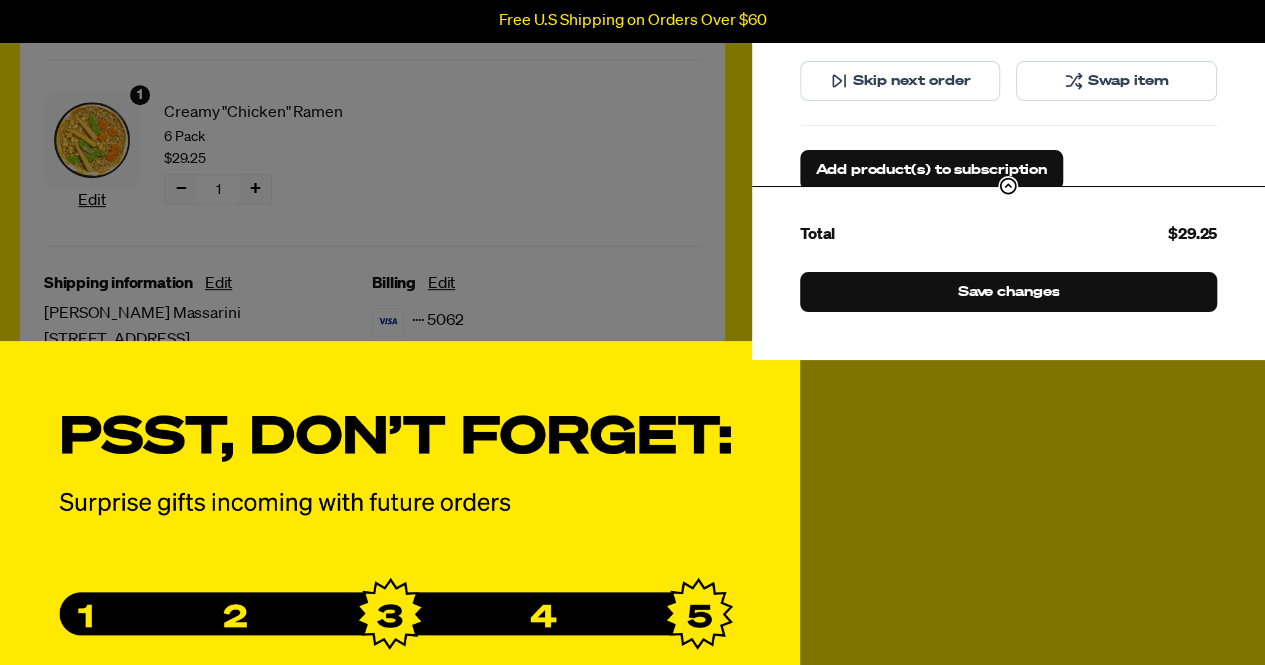 scroll, scrollTop: 400, scrollLeft: 0, axis: vertical 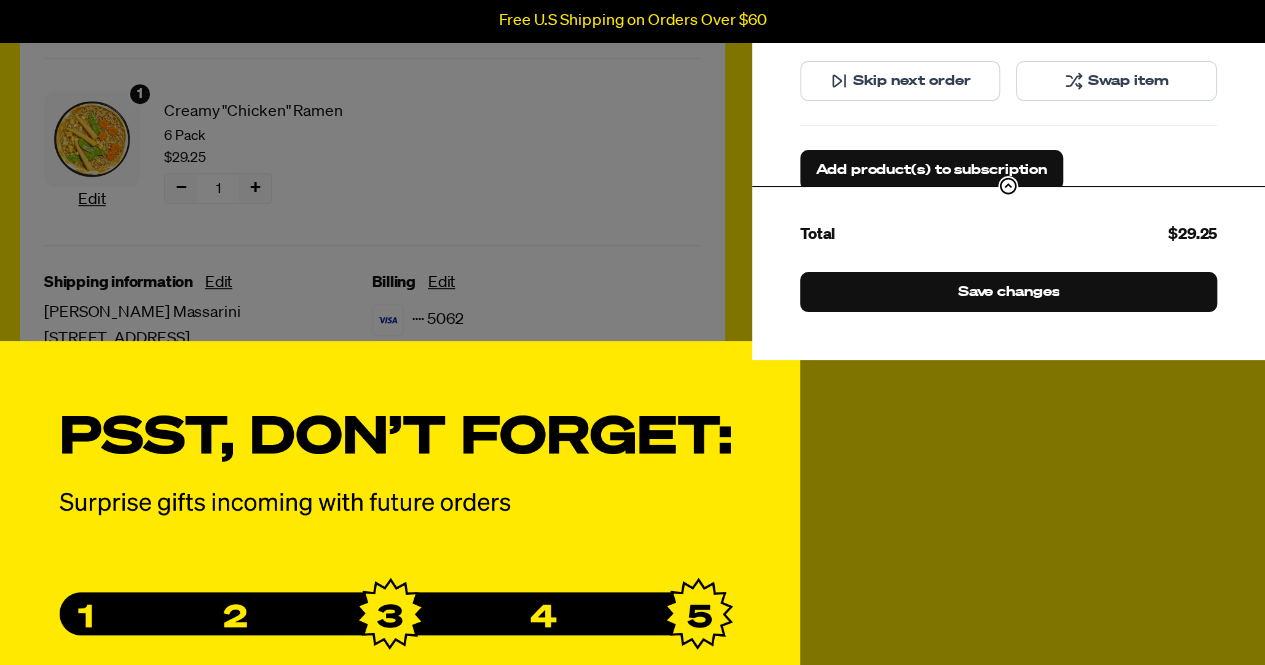click on "Manage product(s) Creamy "Chicken" Ramen 6 Pack $29.25 − 1 + − 1 +    Skip next order    Swap item Add product(s) to subscription Add to your next order Veggie Topping Mix $20   $15 Next Order Subtotal $29.25 Shipping $0 Total $29.25 Save changes" at bounding box center (632, 332) 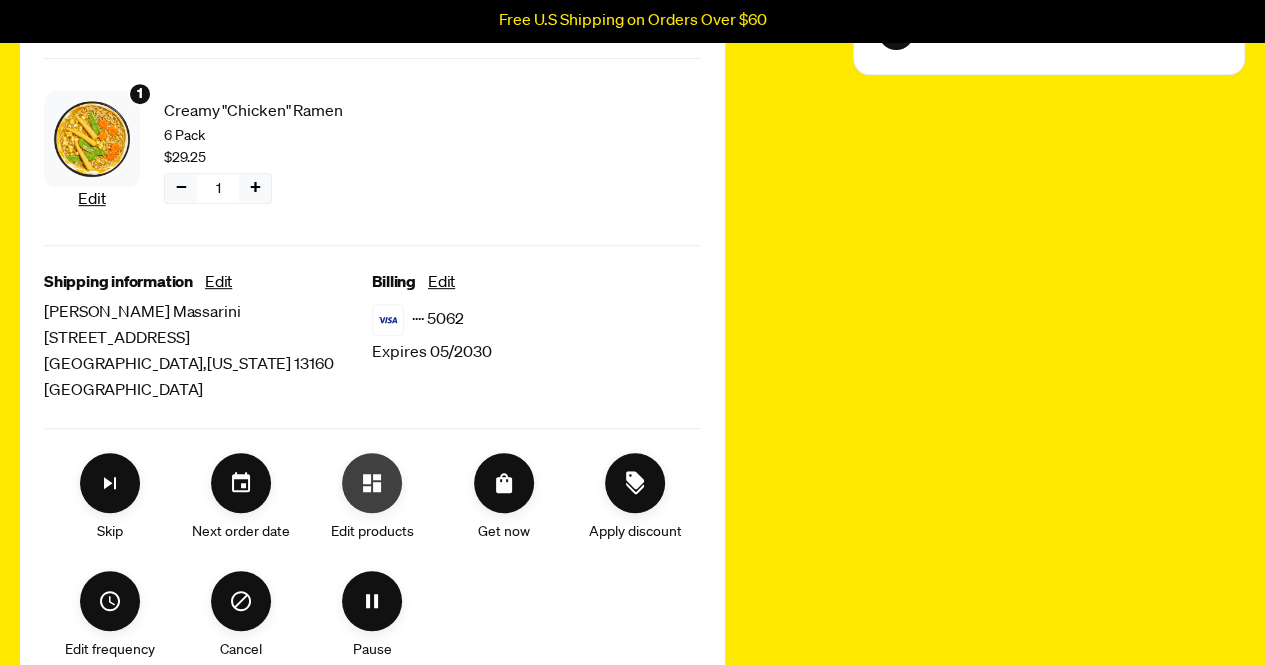click 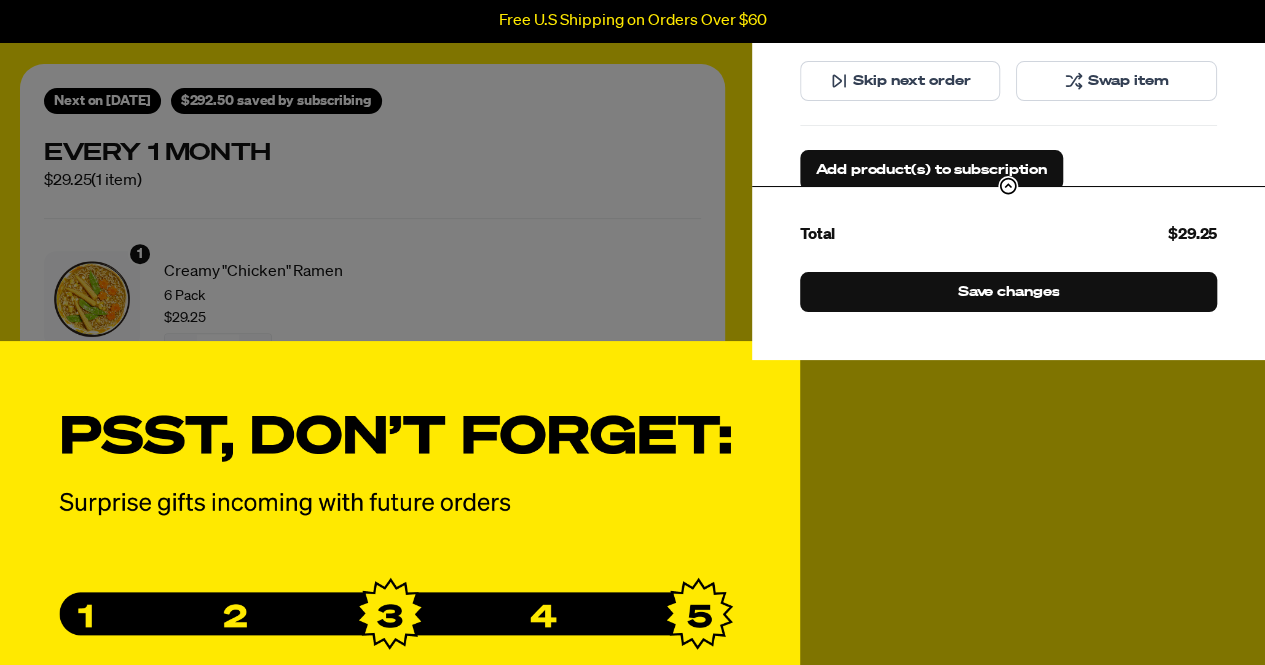 scroll, scrollTop: 0, scrollLeft: 0, axis: both 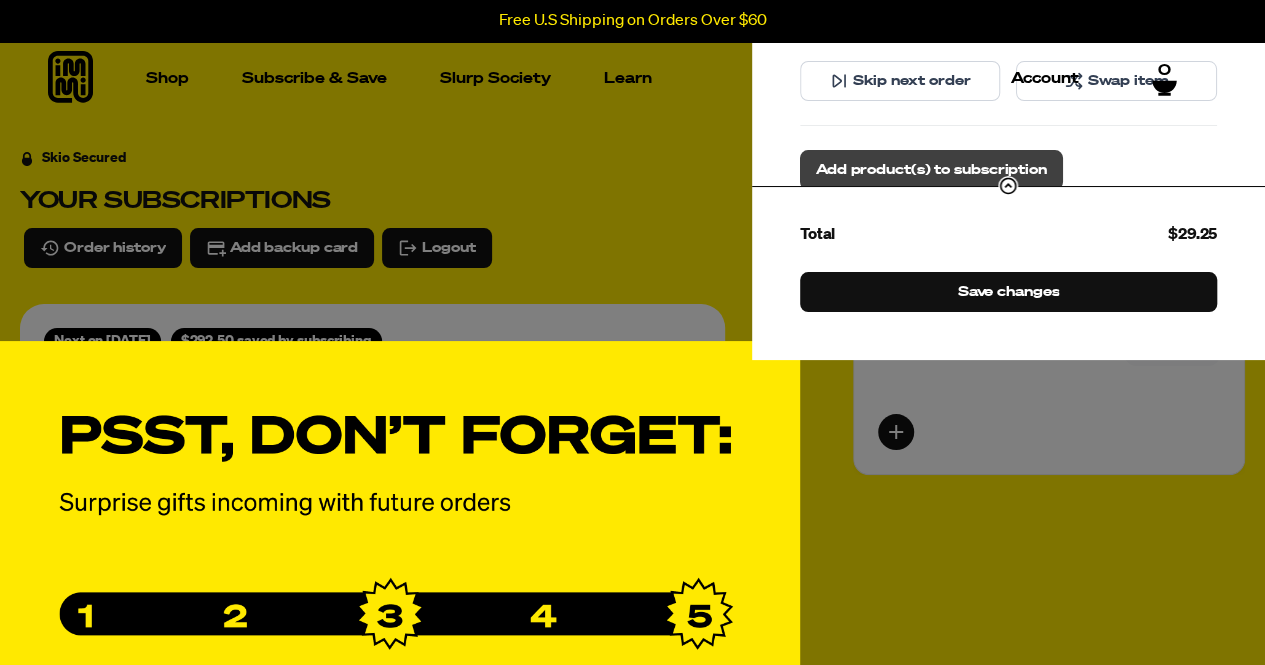click on "Add product(s) to subscription" at bounding box center [931, 170] 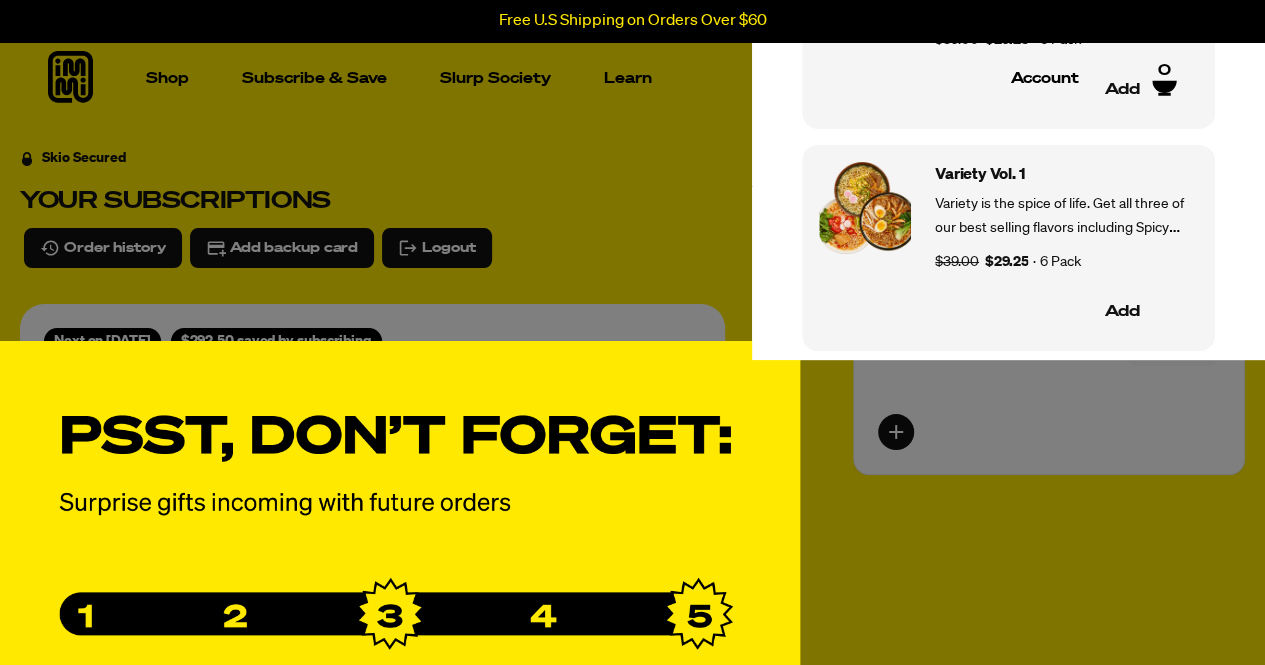scroll, scrollTop: 0, scrollLeft: 0, axis: both 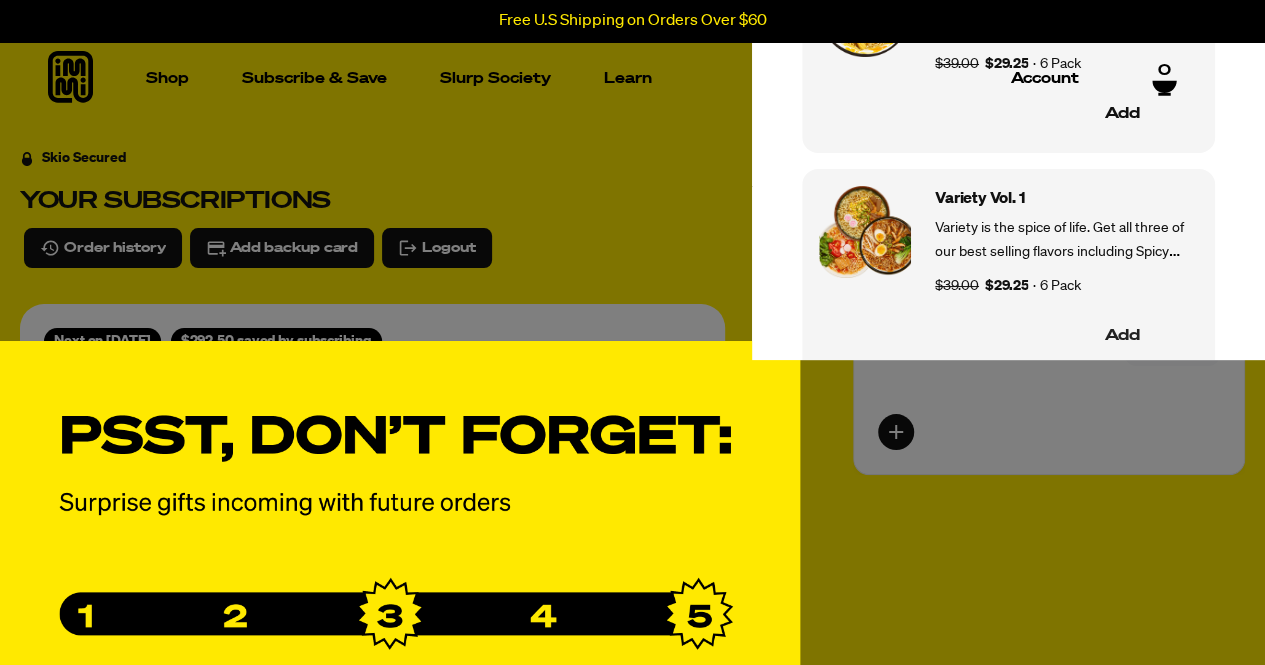 click on "Add" at bounding box center (1122, 337) 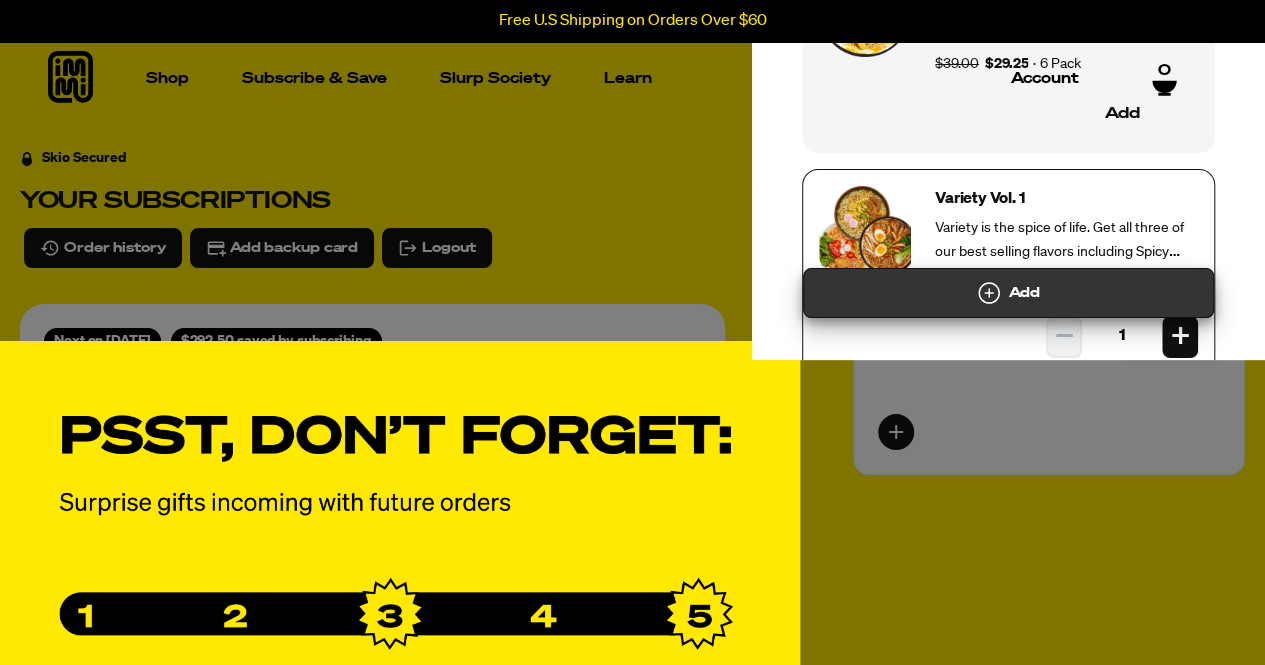 click on "Add" at bounding box center (1008, 293) 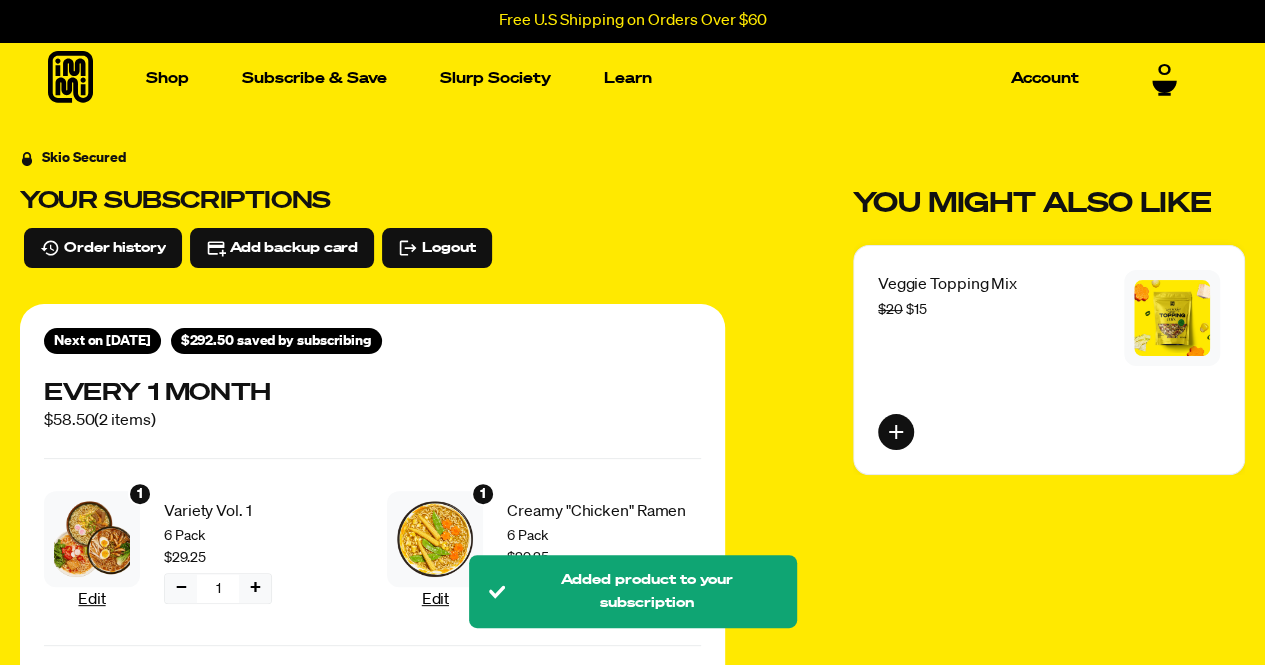 click on "You might also like Veggie Topping Mix $20   $15" at bounding box center (1049, 331) 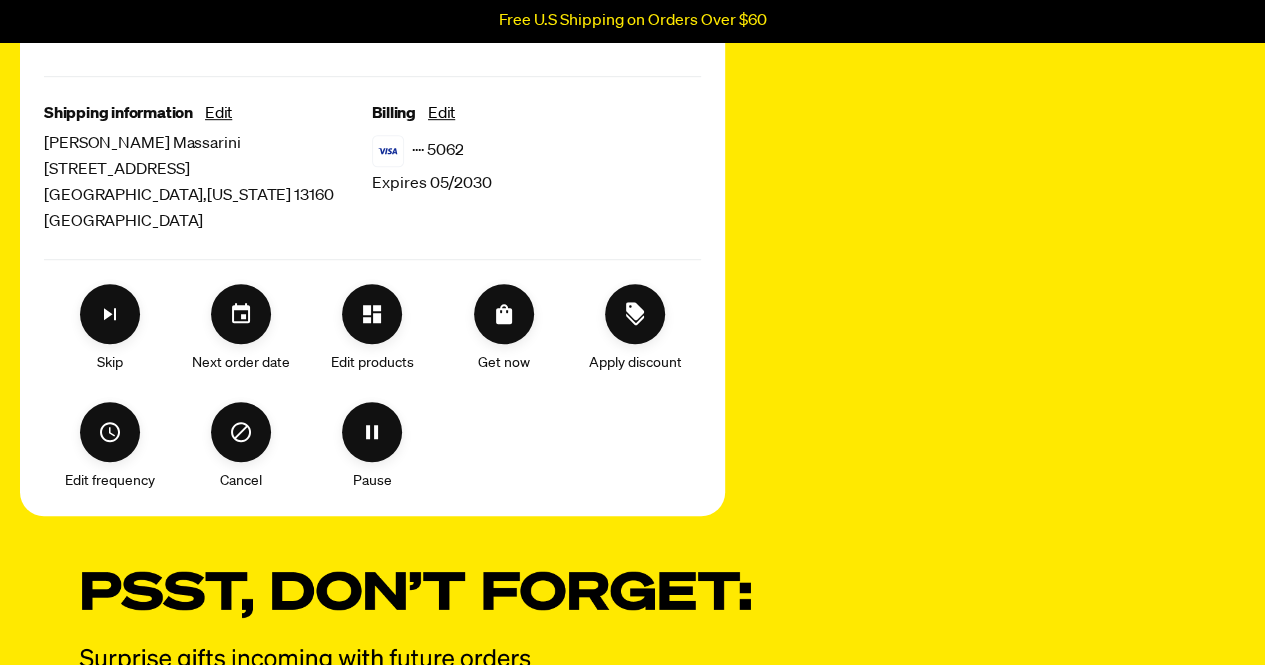 scroll, scrollTop: 600, scrollLeft: 0, axis: vertical 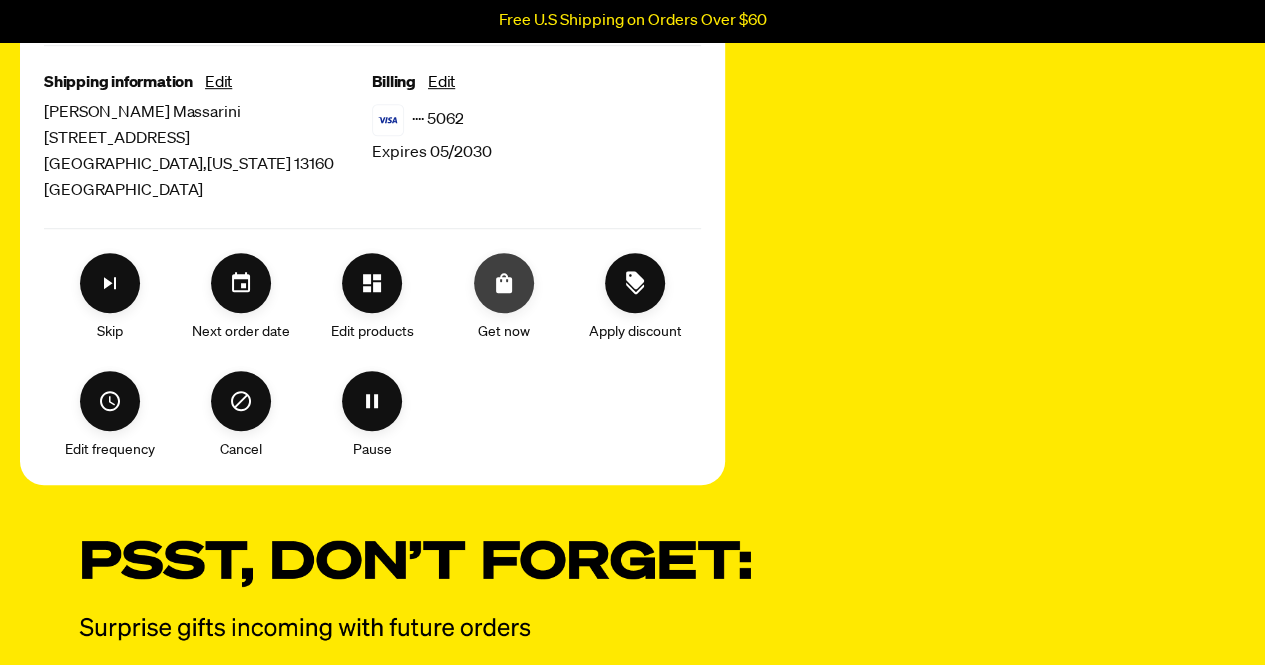 click at bounding box center (504, 283) 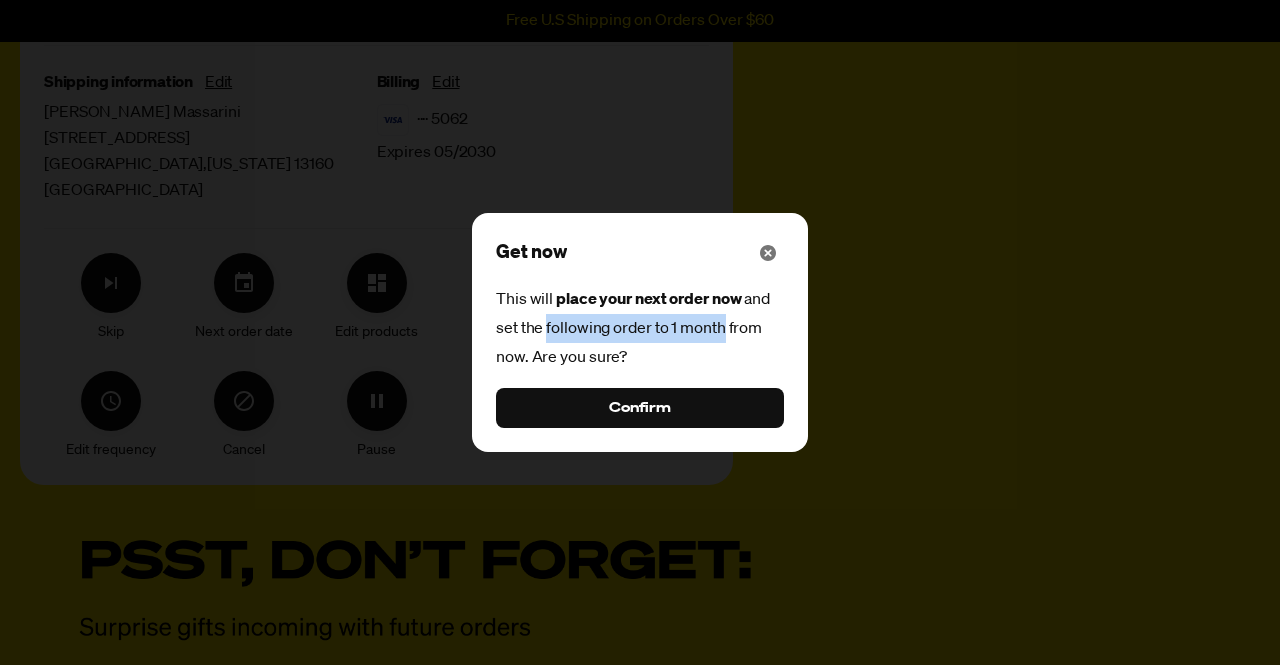 drag, startPoint x: 718, startPoint y: 330, endPoint x: 546, endPoint y: 315, distance: 172.65283 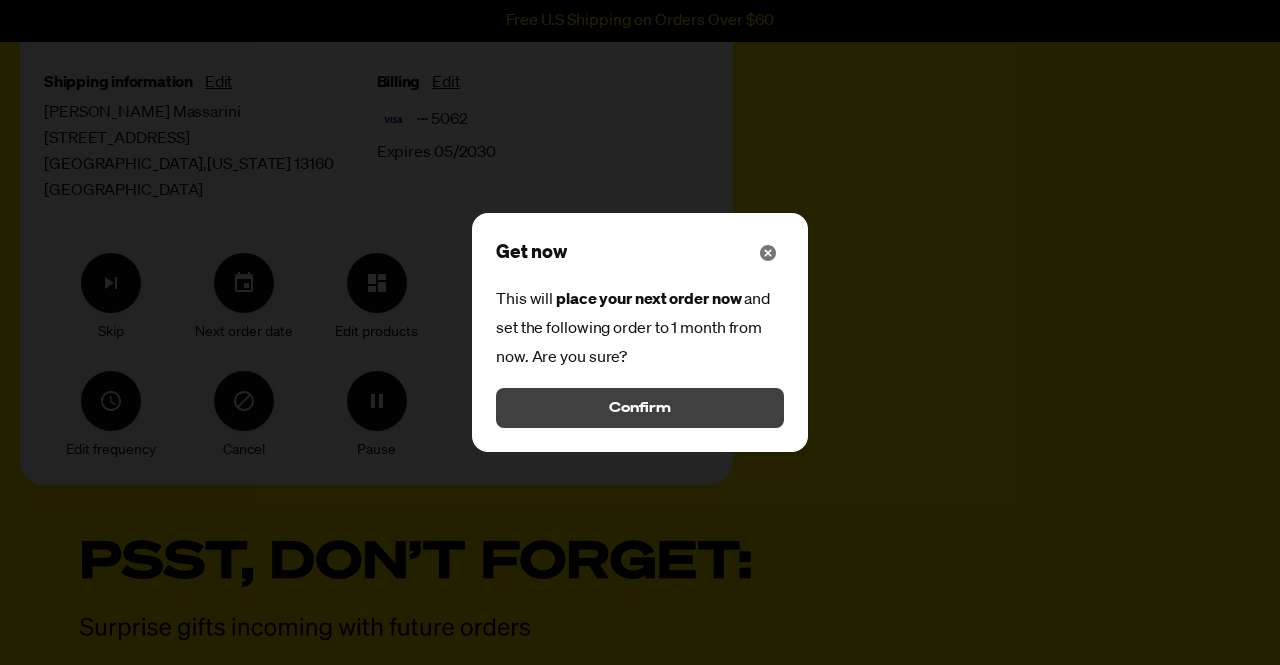 click on "Confirm" at bounding box center [640, 408] 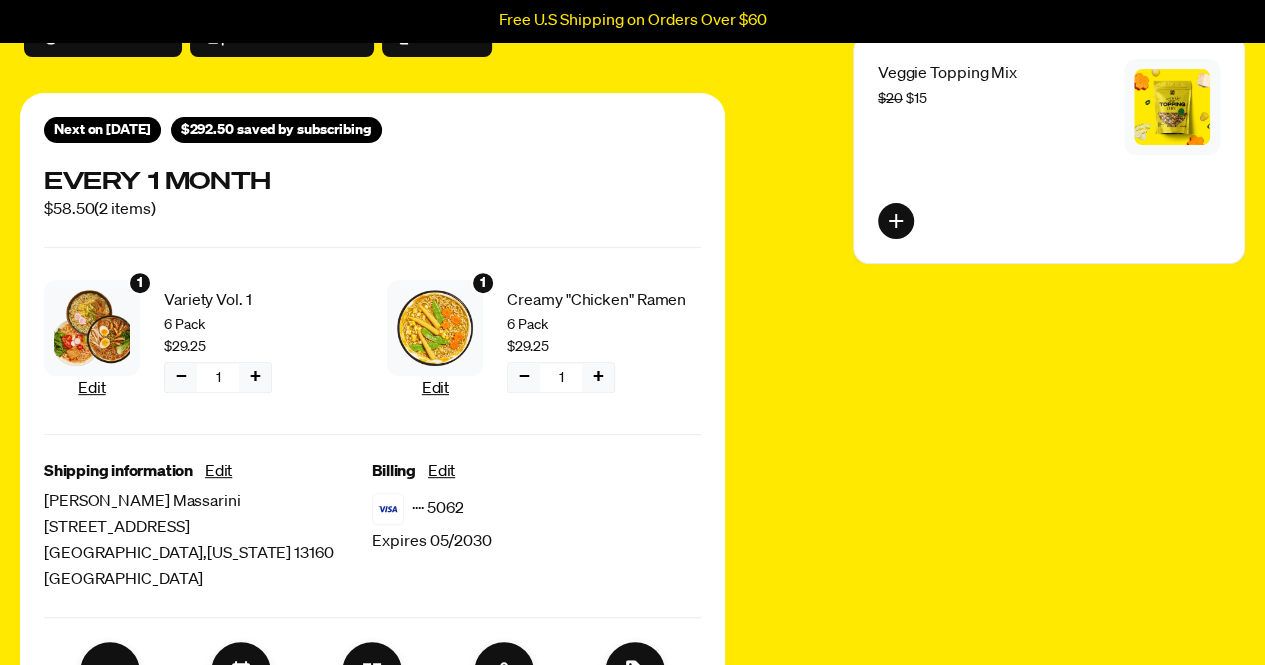 scroll, scrollTop: 0, scrollLeft: 0, axis: both 